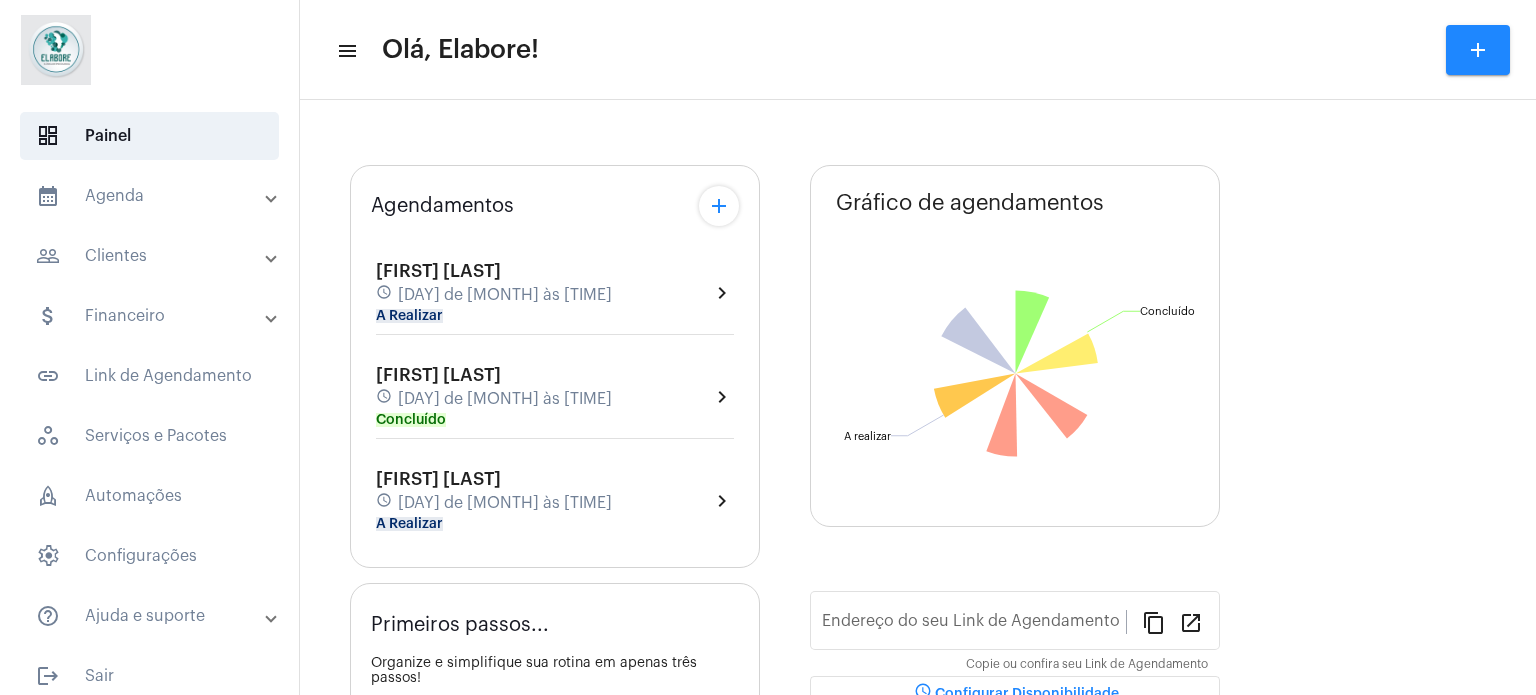 scroll, scrollTop: 0, scrollLeft: 0, axis: both 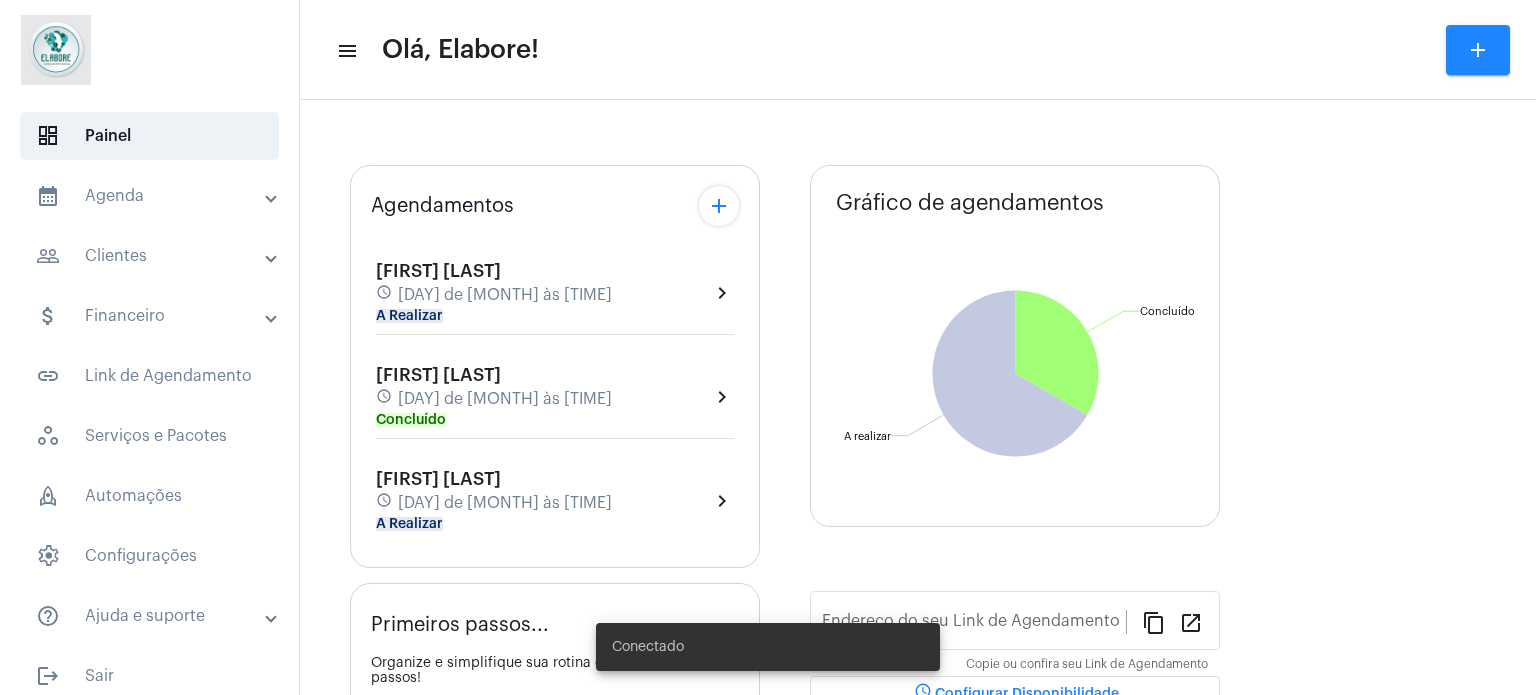 type on "https://neft.com.br/clínica-elabore-" 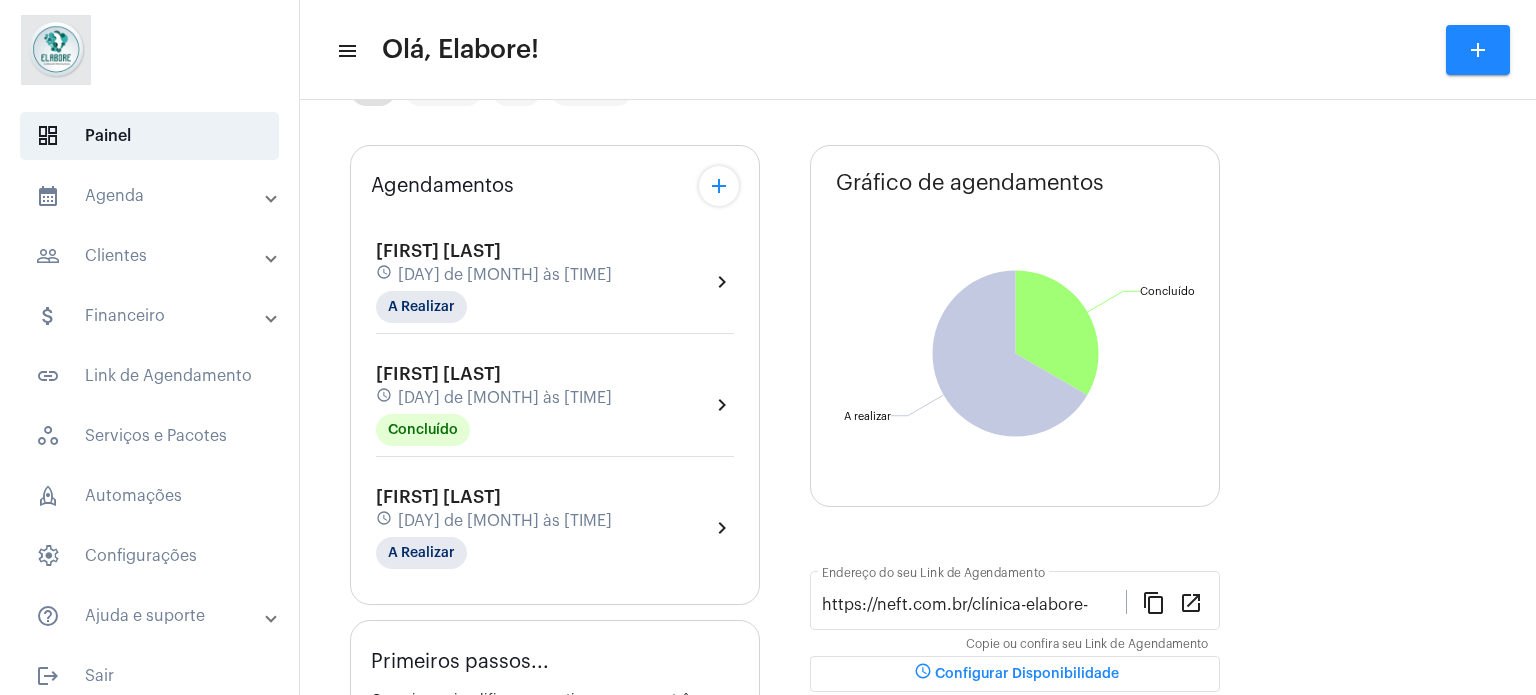 scroll, scrollTop: 200, scrollLeft: 0, axis: vertical 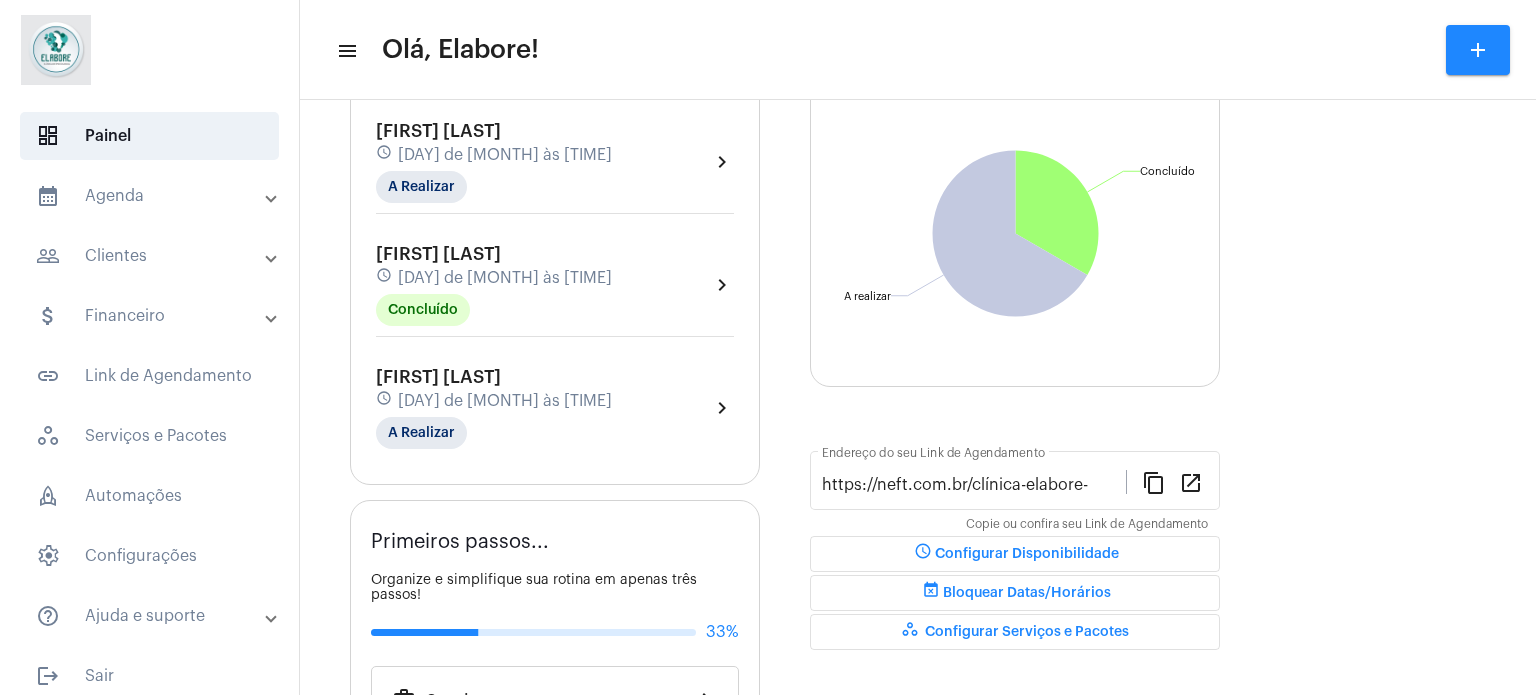 click on "[FIRST] [LAST] schedule [DAY] de [MONTH] às [TIME] A Realizar  chevron_right" 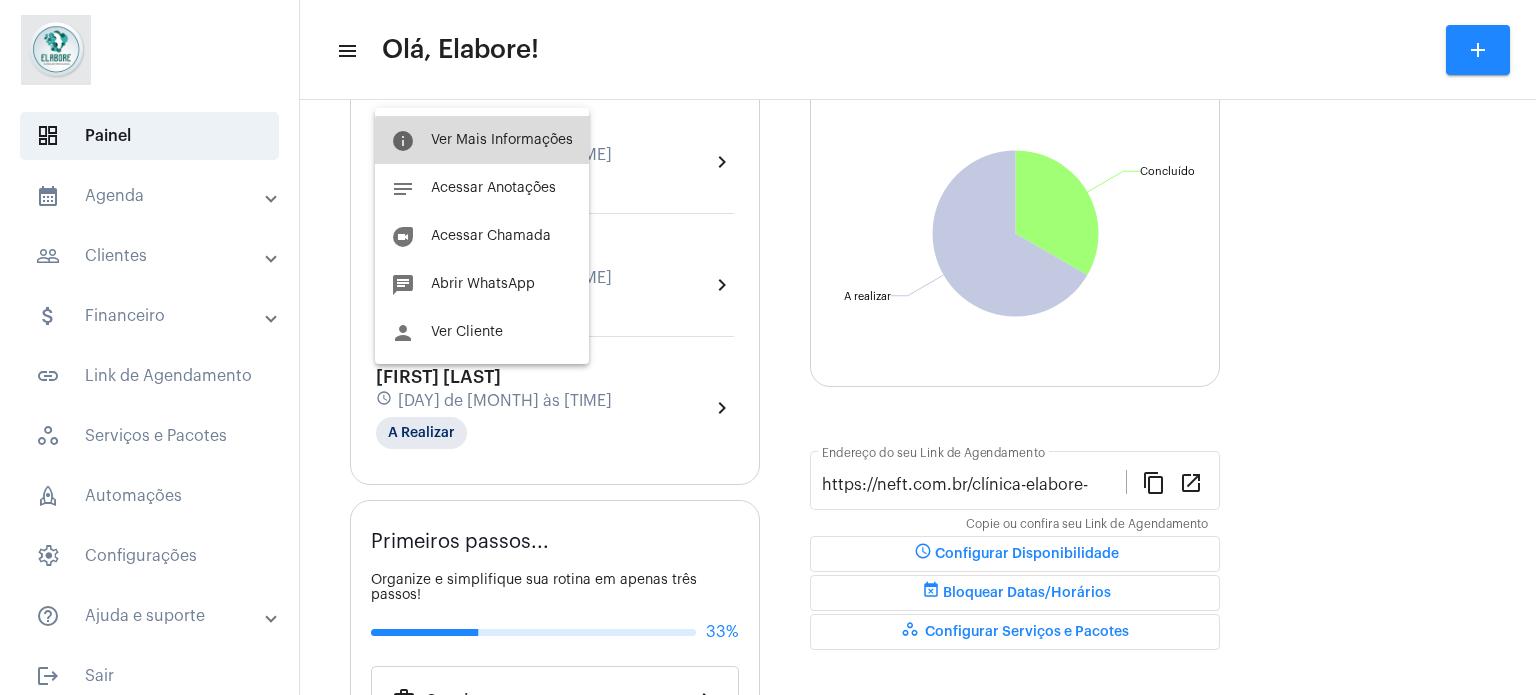 click on "Ver Mais Informações" at bounding box center (502, 140) 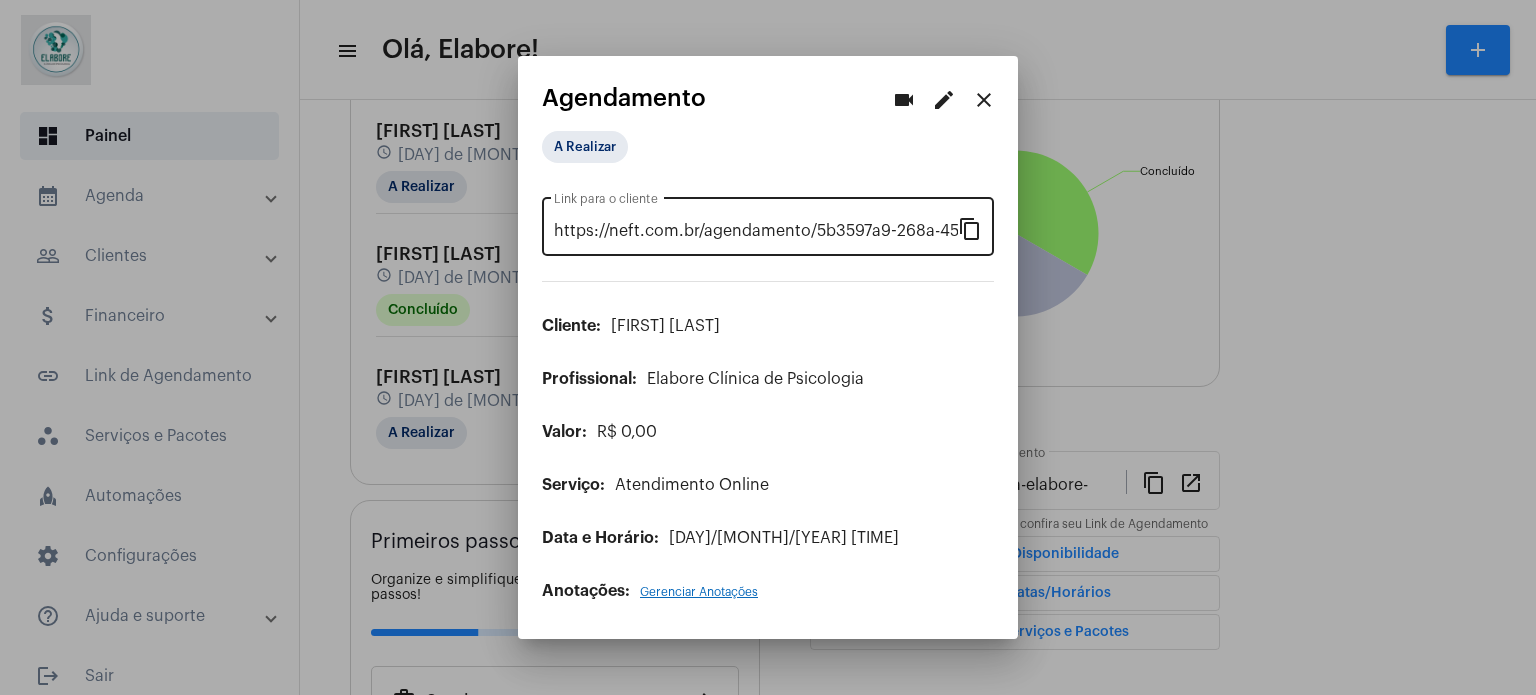 click on "content_copy" at bounding box center (970, 228) 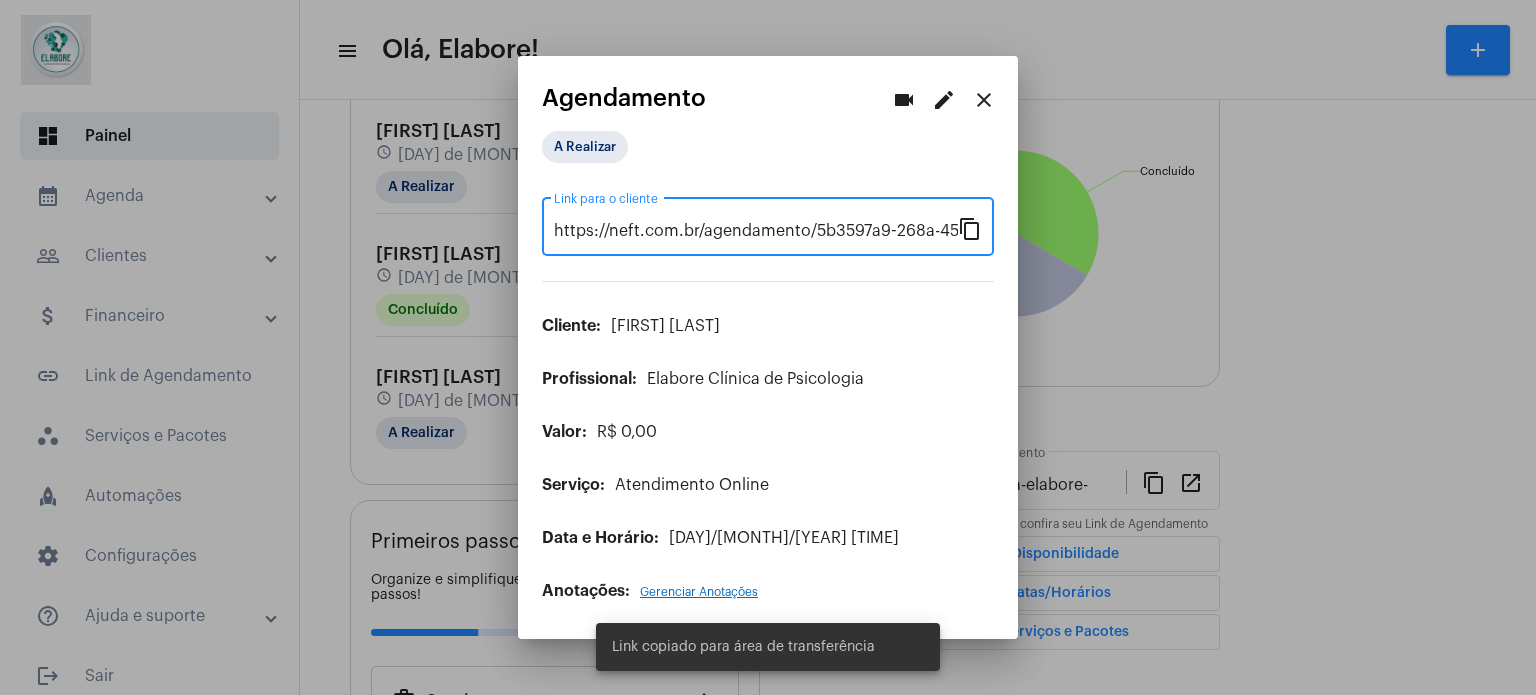 scroll, scrollTop: 0, scrollLeft: 163, axis: horizontal 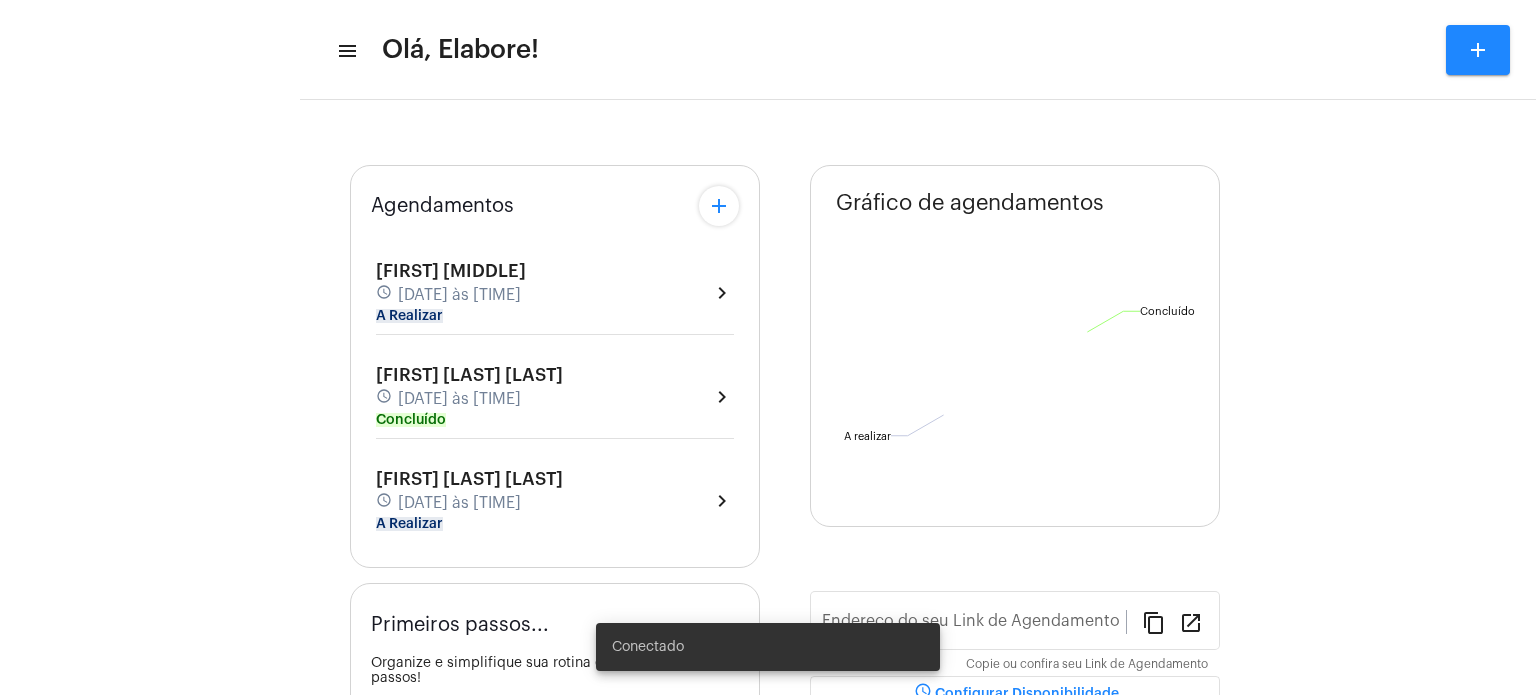 type on "https://neft.com.br/clínica-elabore-" 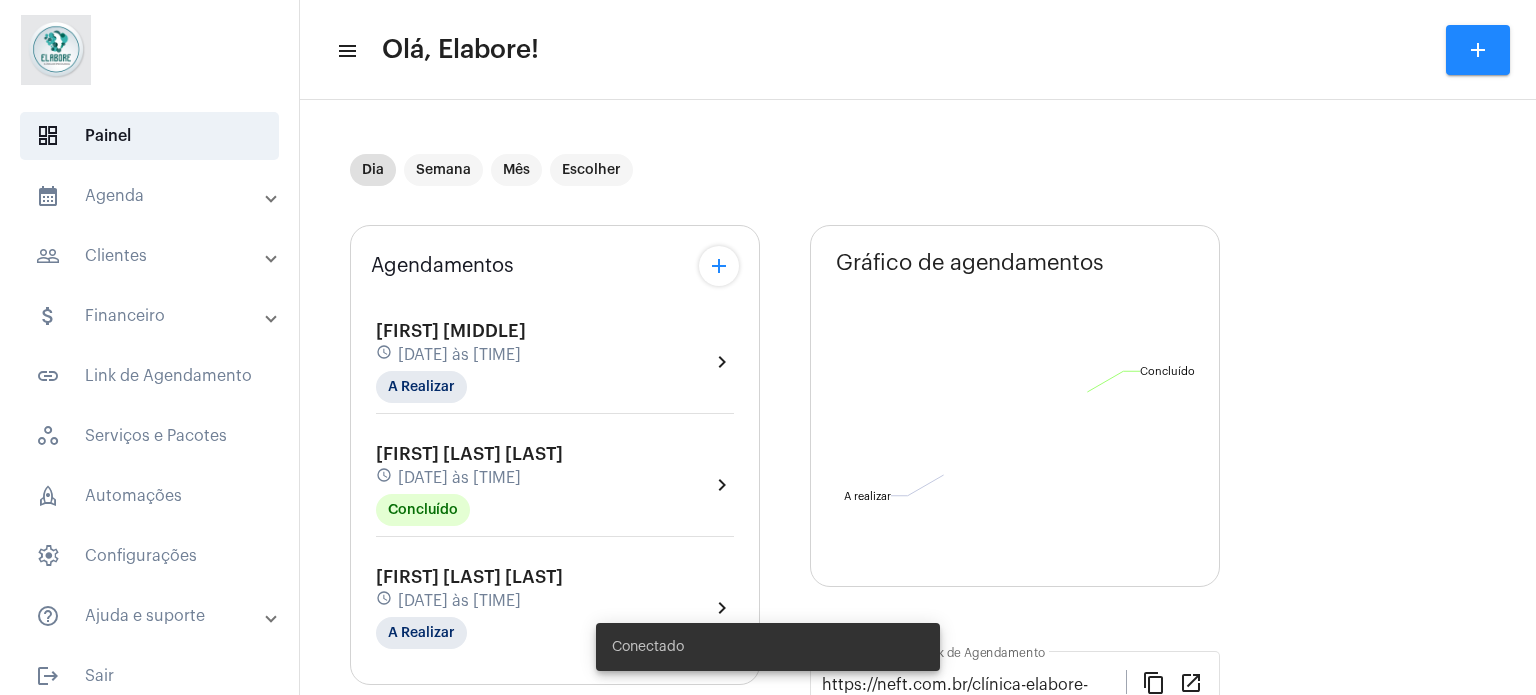 scroll, scrollTop: 0, scrollLeft: 0, axis: both 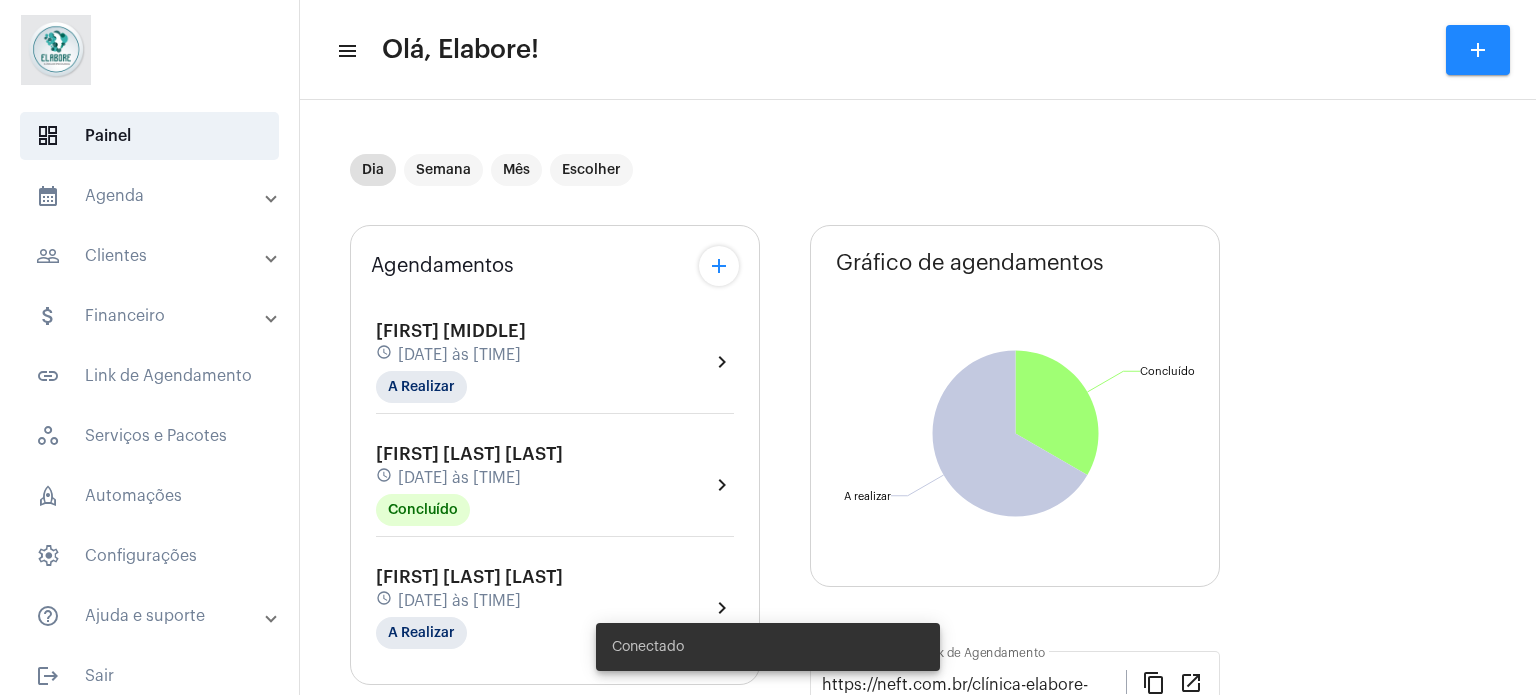 click on "add" 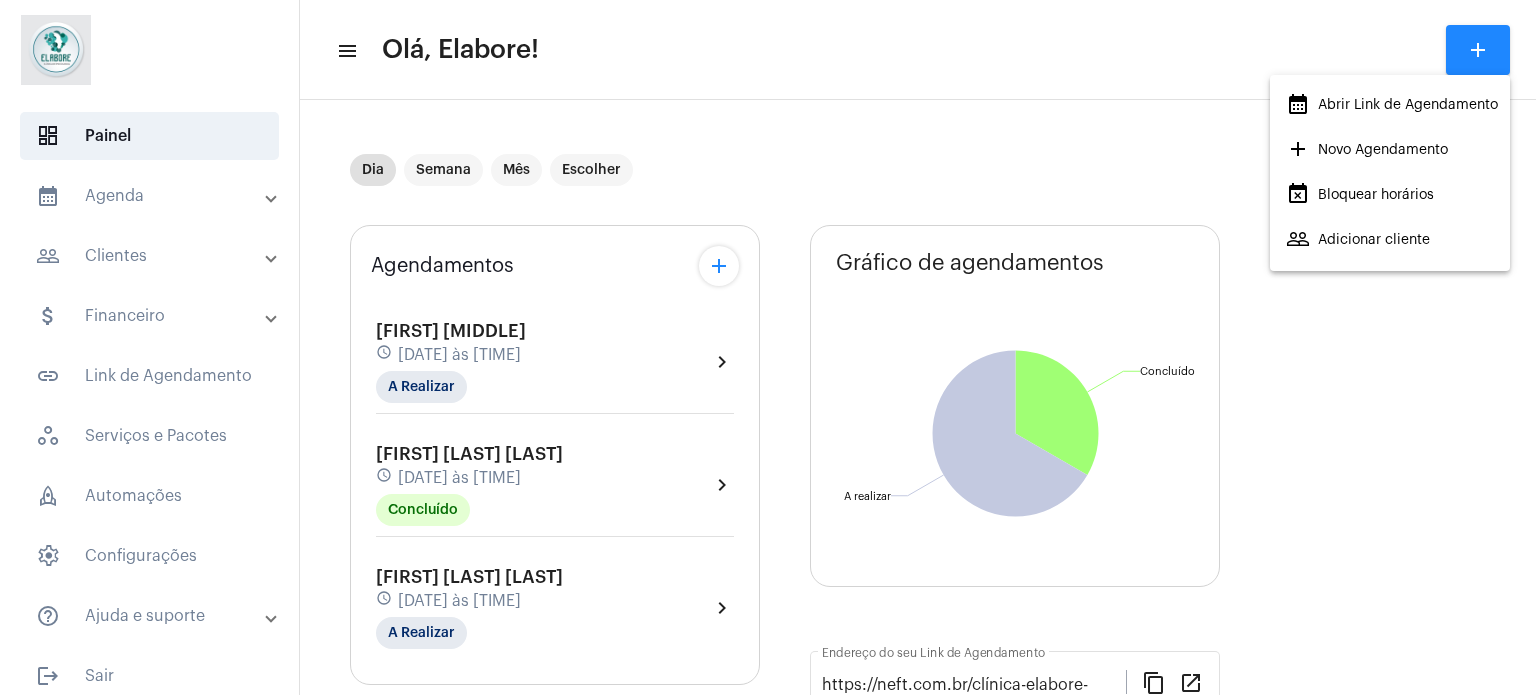 click on "add Novo Agendamento" at bounding box center (1367, 150) 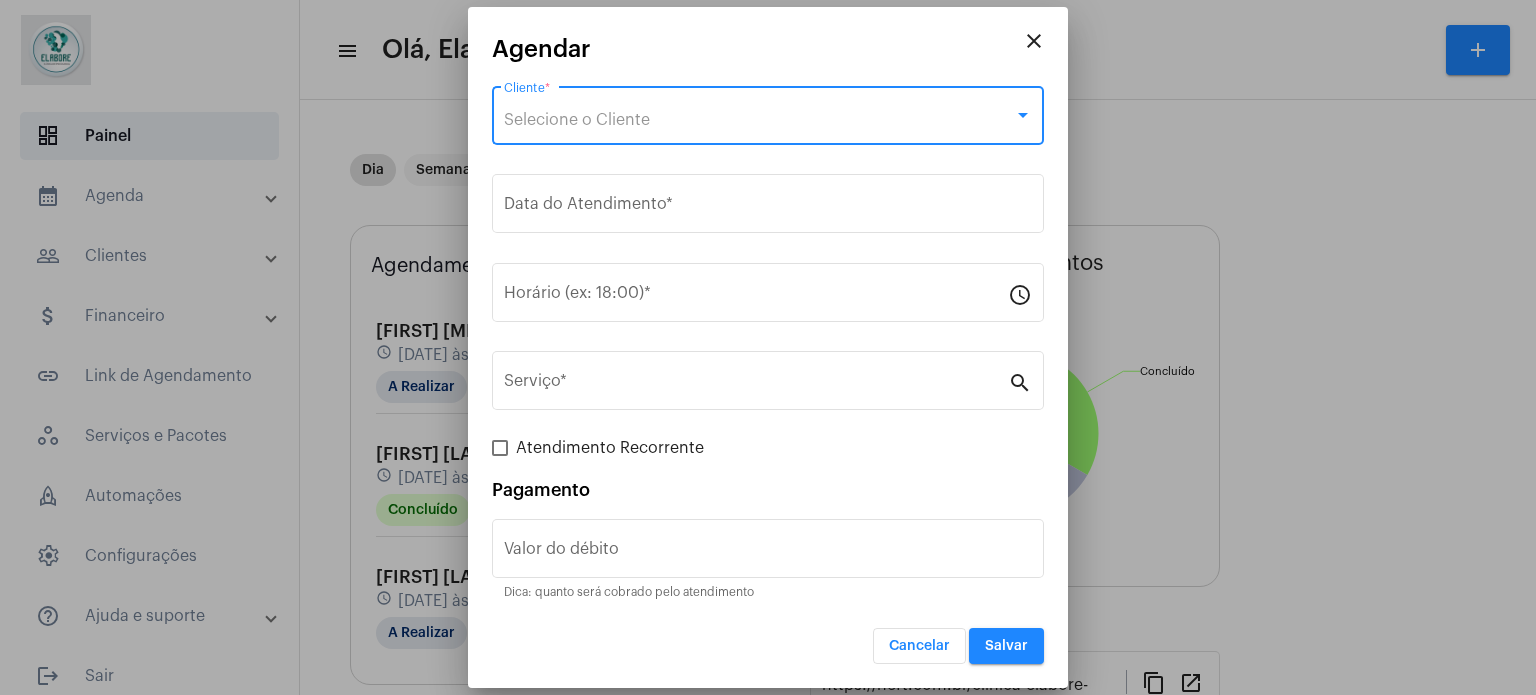 click on "Selecione o Cliente" at bounding box center [759, 120] 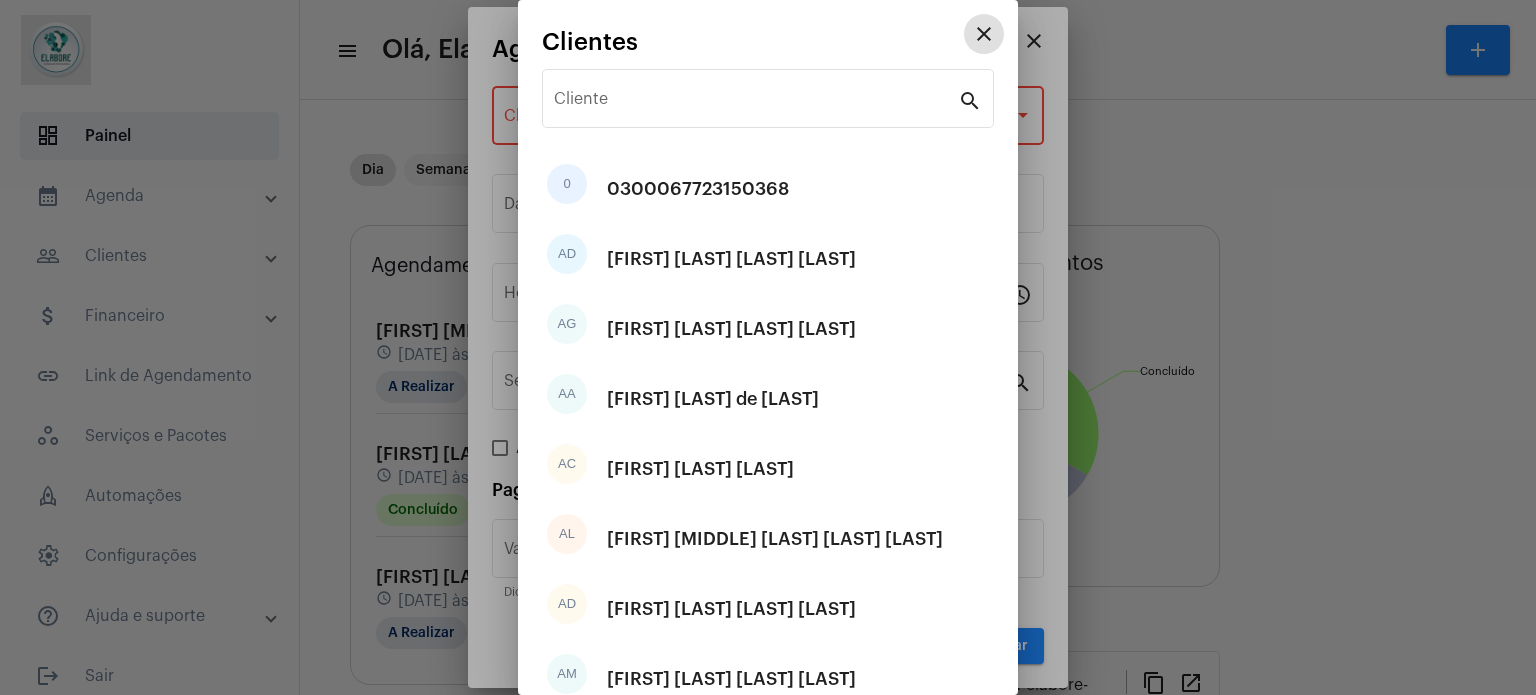 type 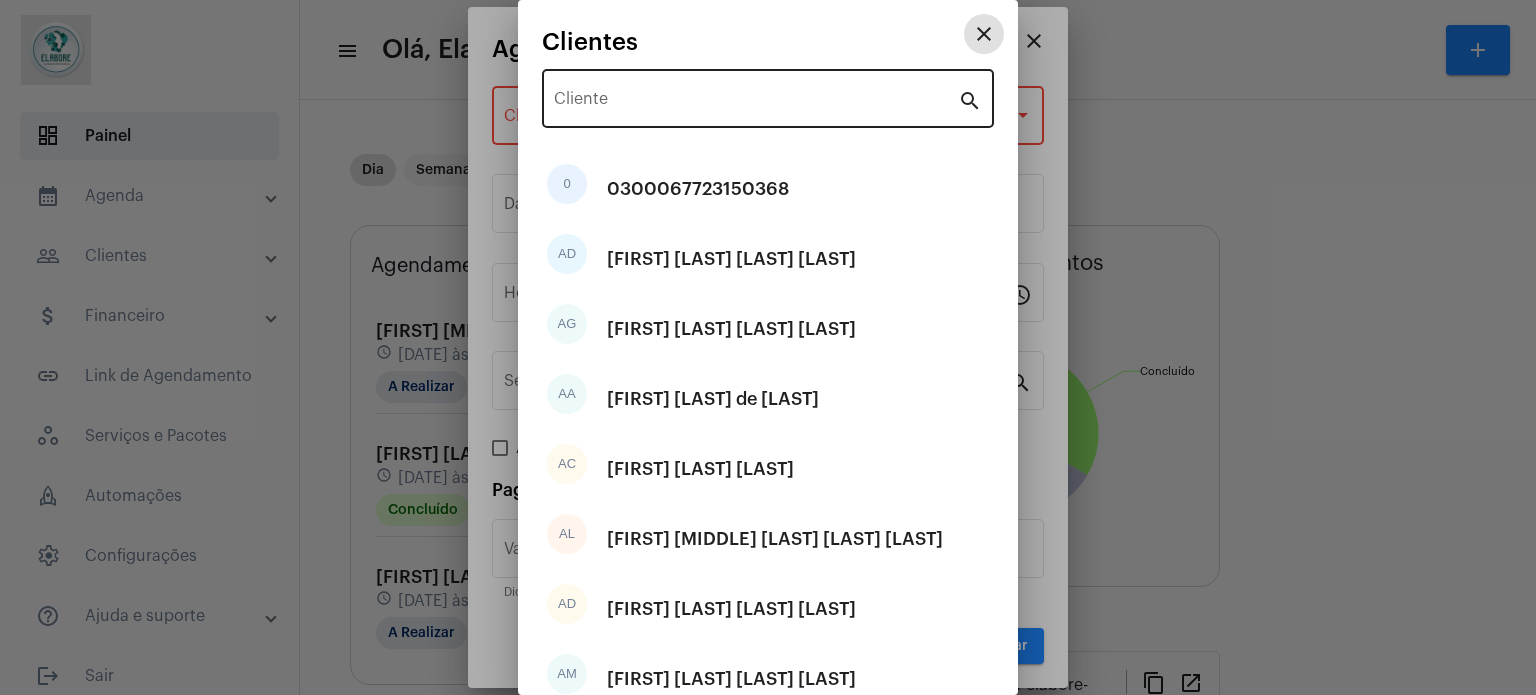 click on "Cliente" at bounding box center [756, 96] 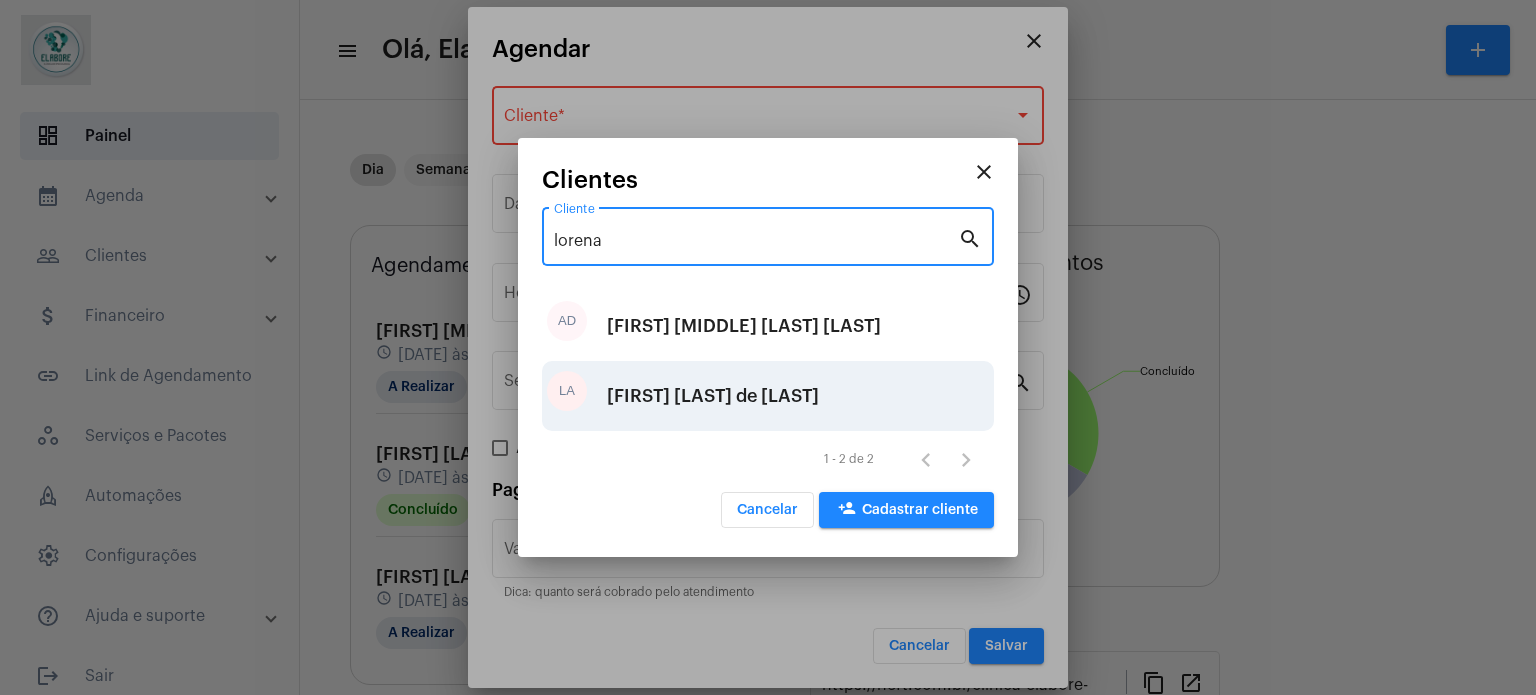 type on "lorena" 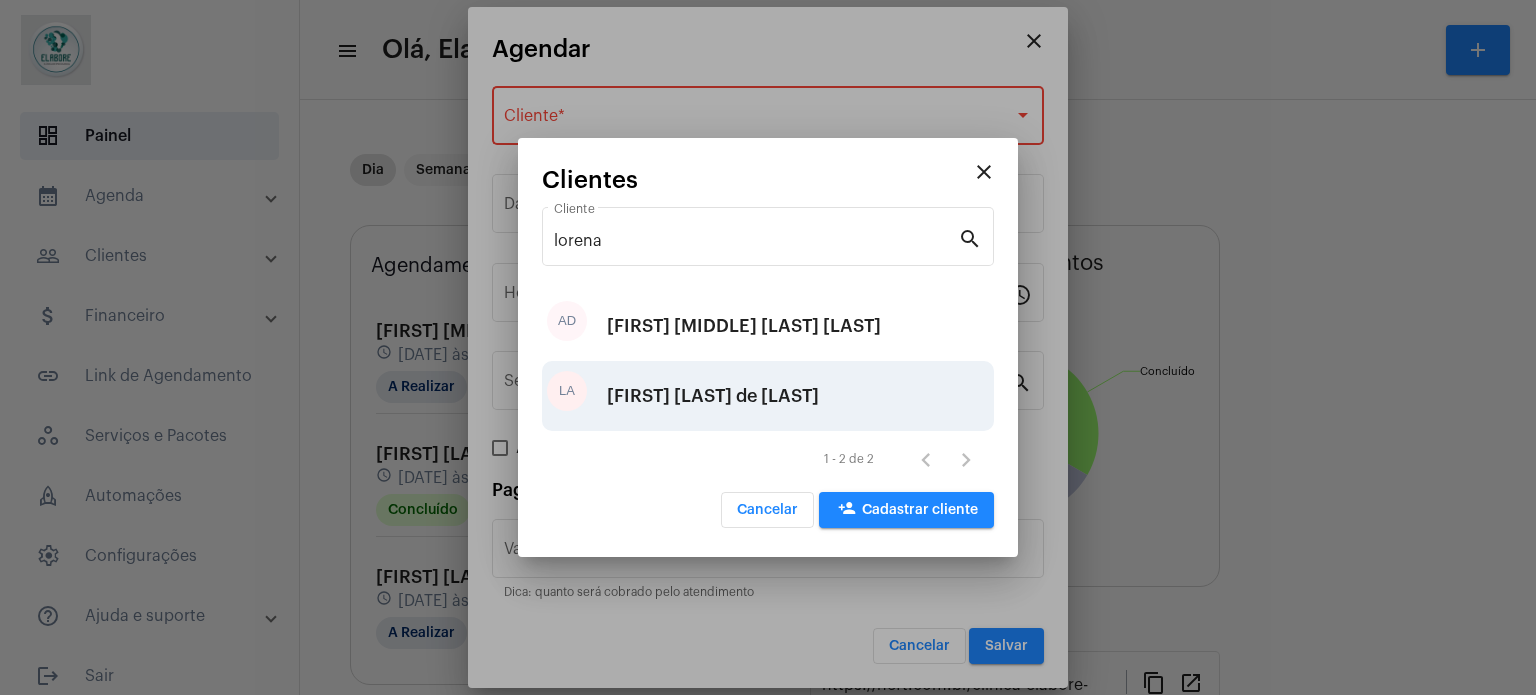 click on "[FIRST] [LAST] de [LAST]" at bounding box center (713, 396) 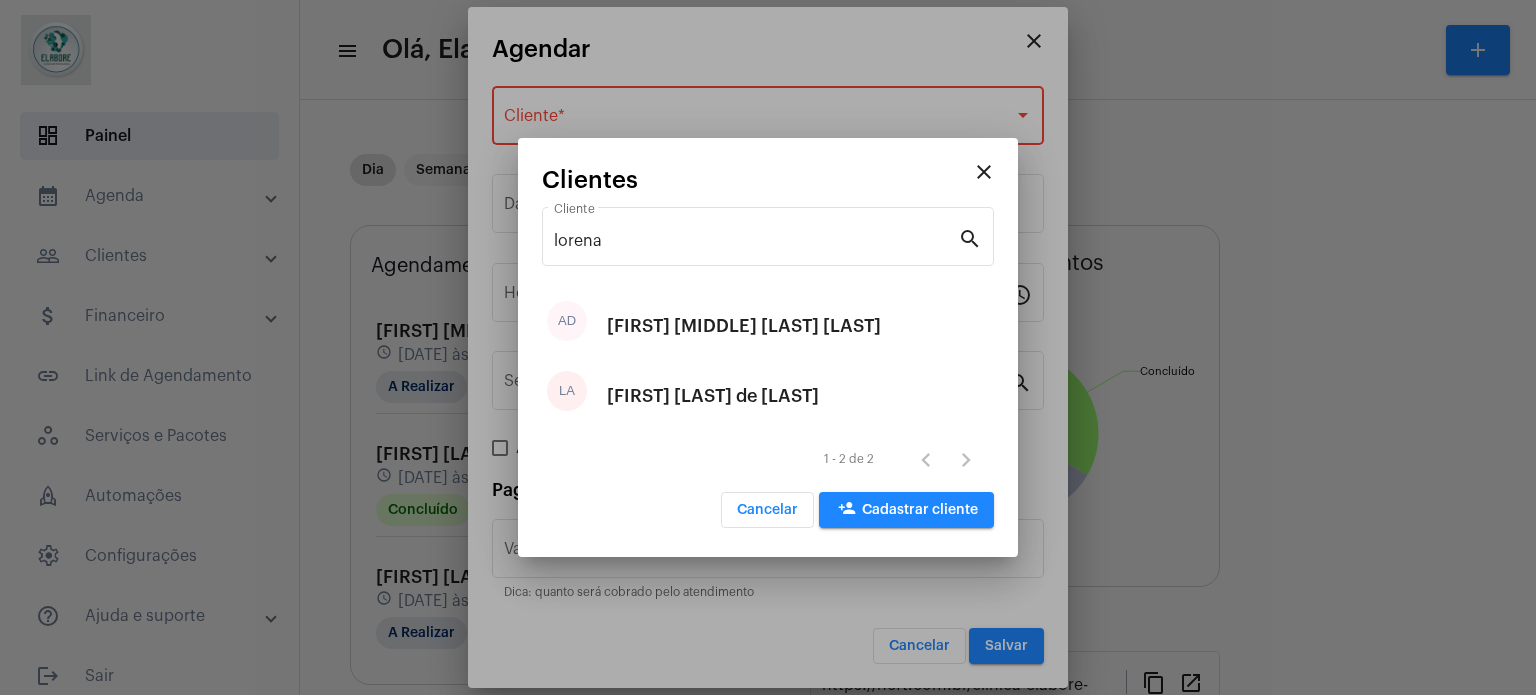 type on "R$" 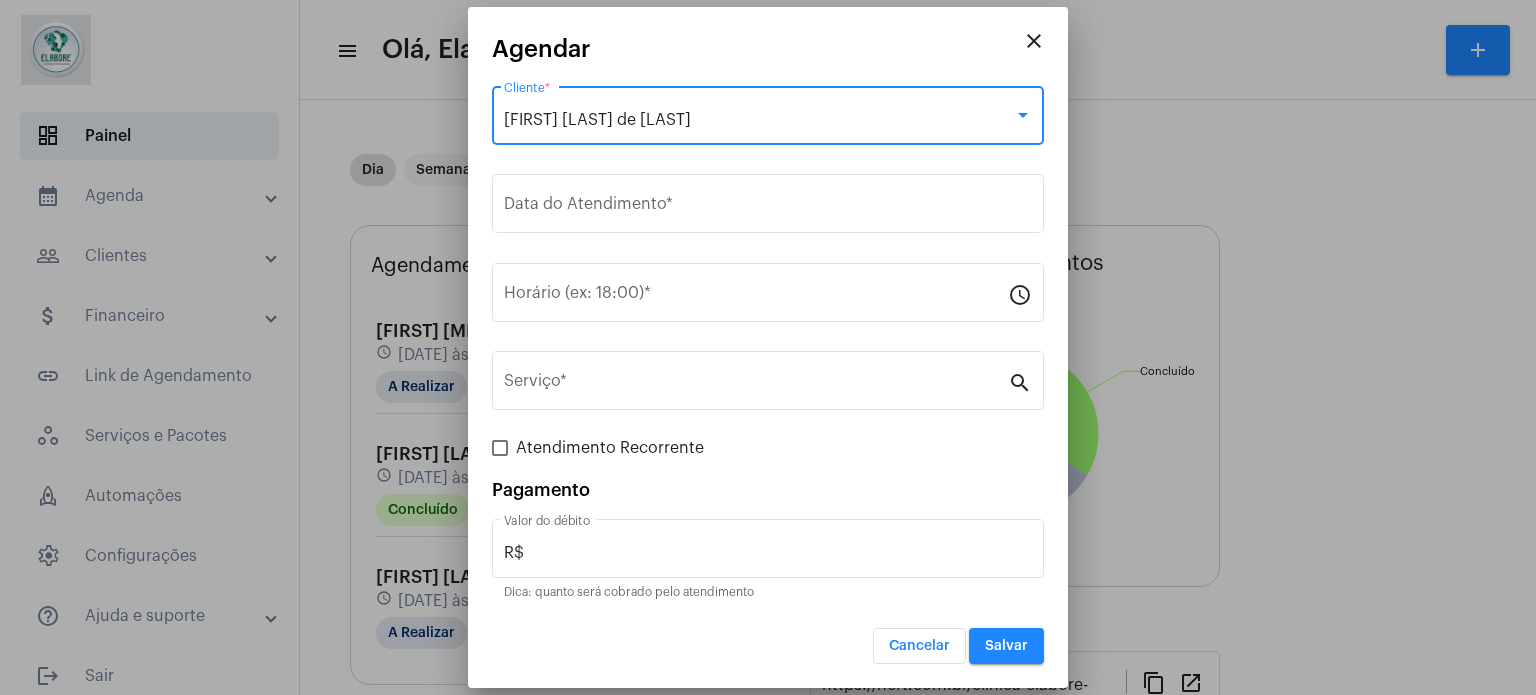 drag, startPoint x: 720, startPoint y: 118, endPoint x: 676, endPoint y: 117, distance: 44.011364 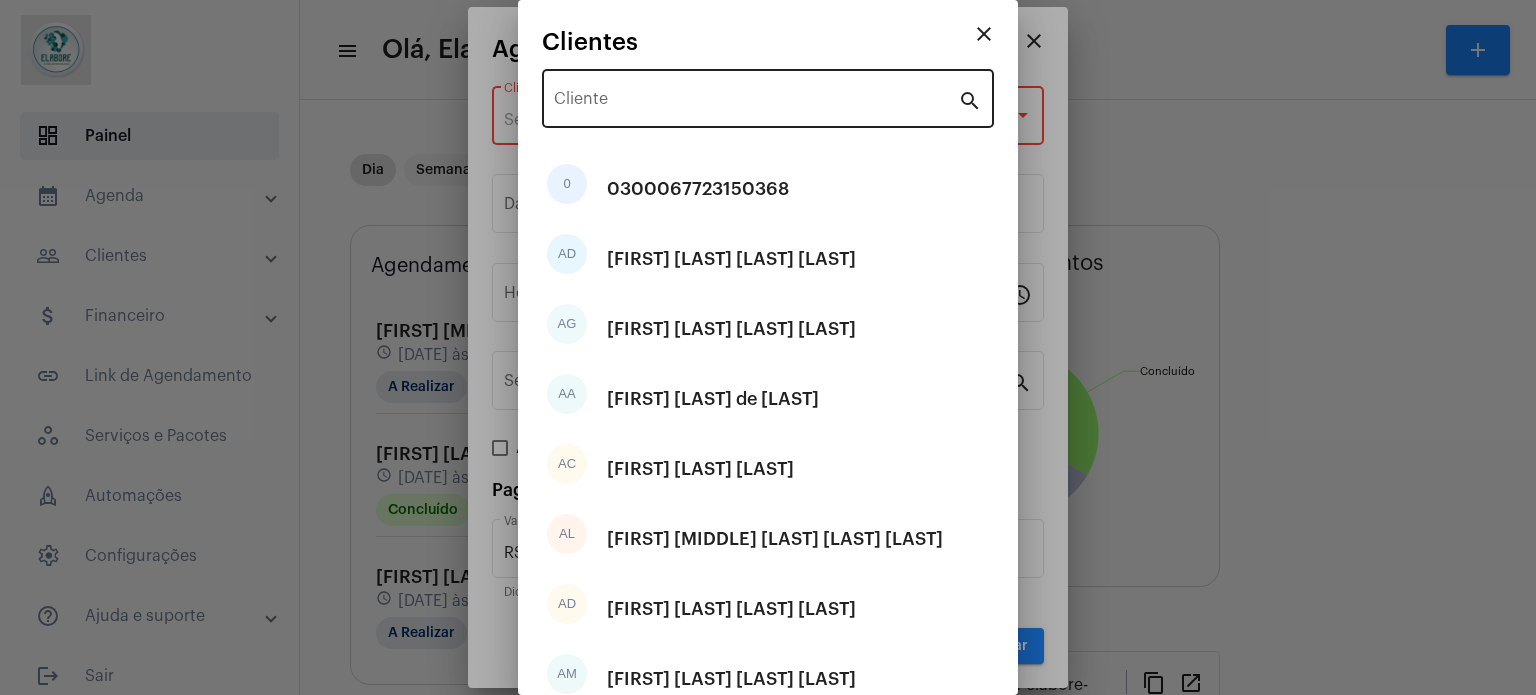 click on "Cliente" at bounding box center (756, 96) 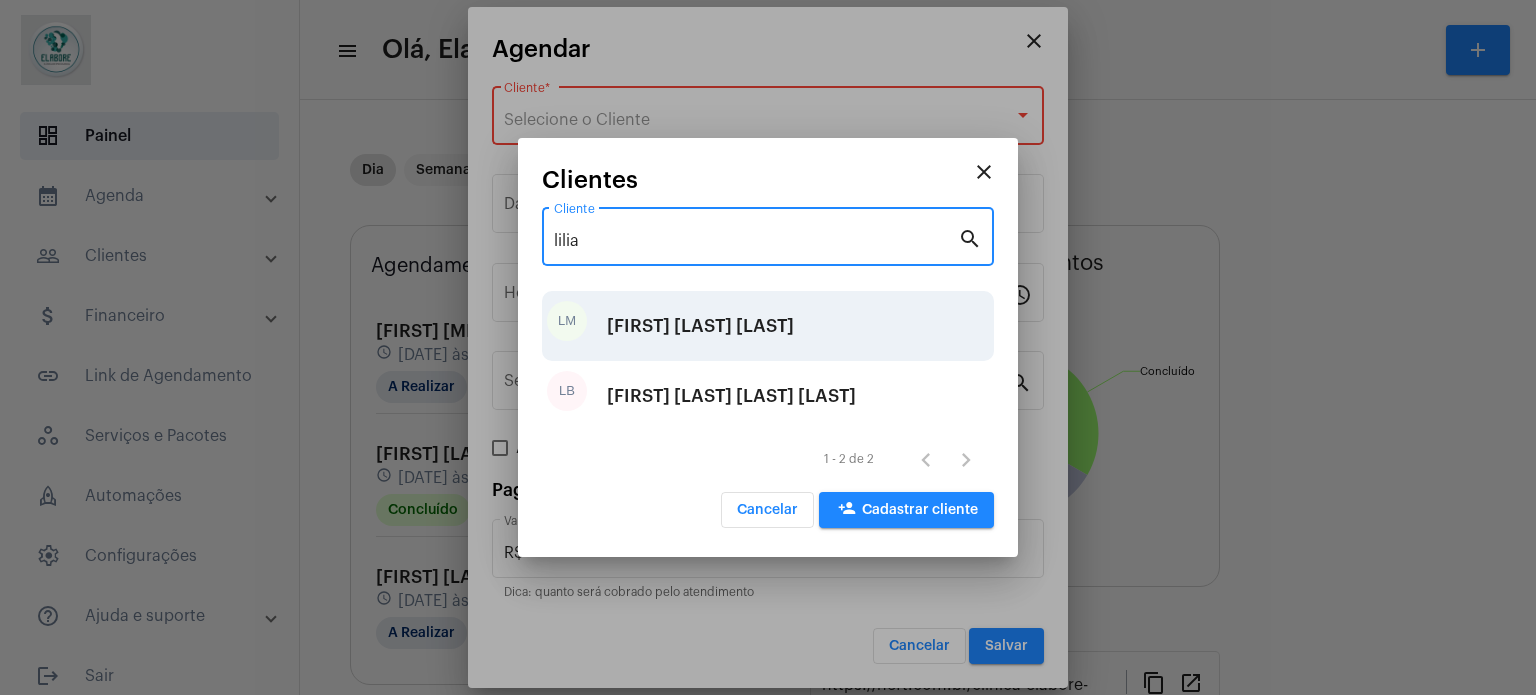 type on "lilia" 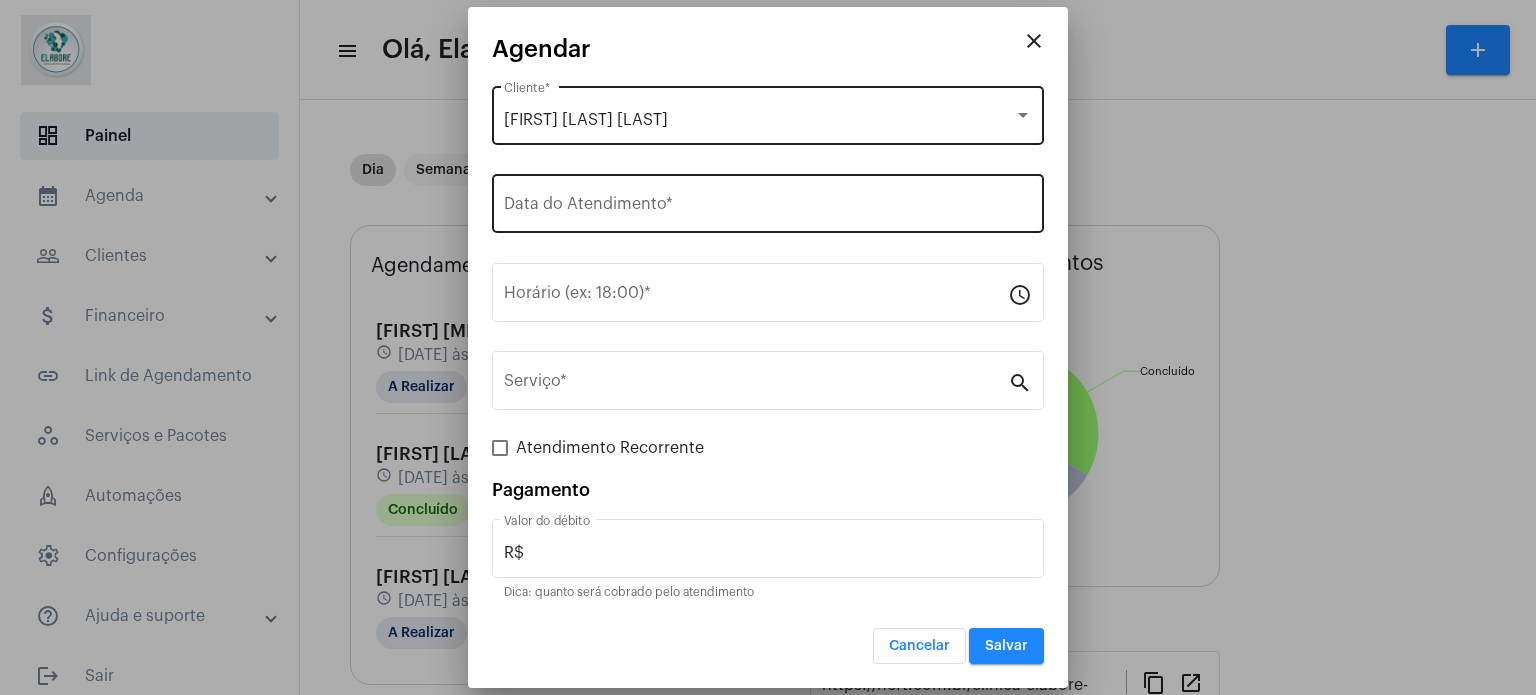 click on "Data do Atendimento  *" at bounding box center [768, 201] 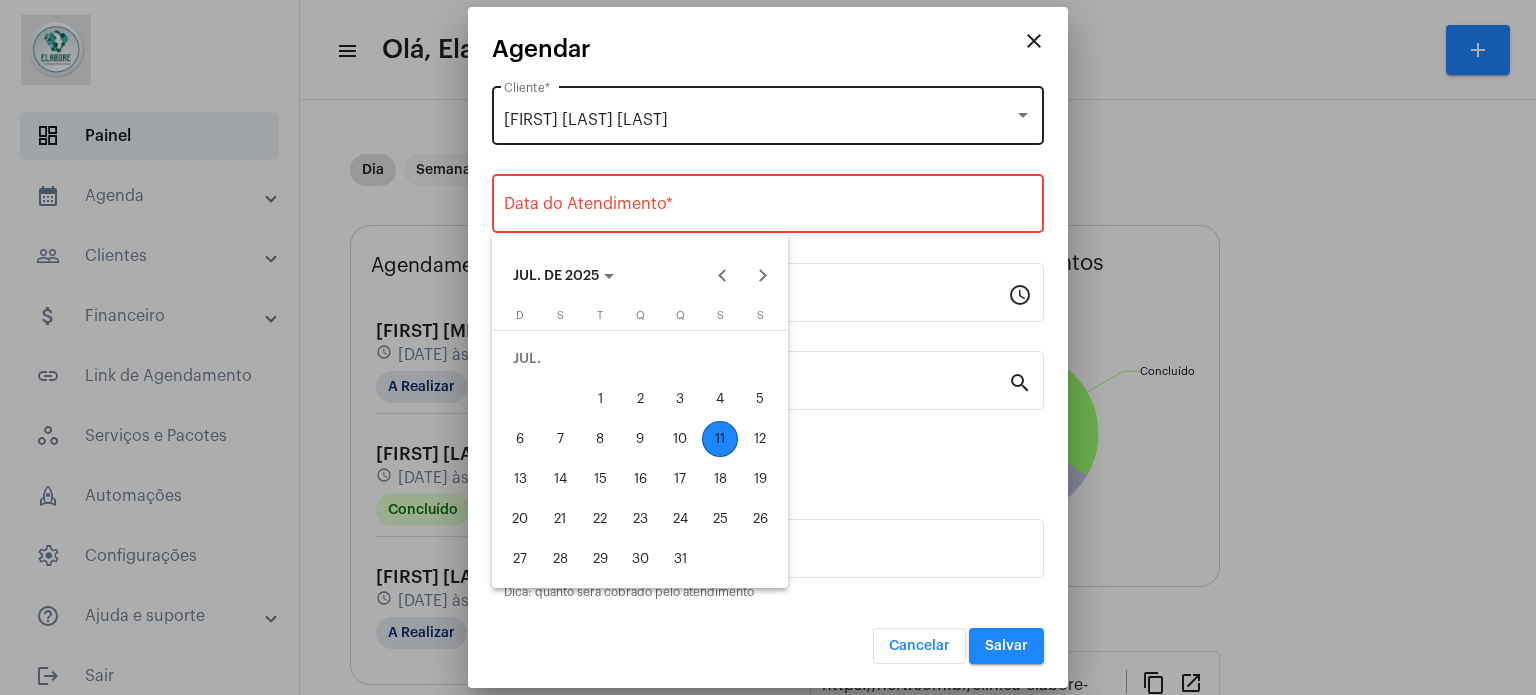 click on "12" at bounding box center (760, 439) 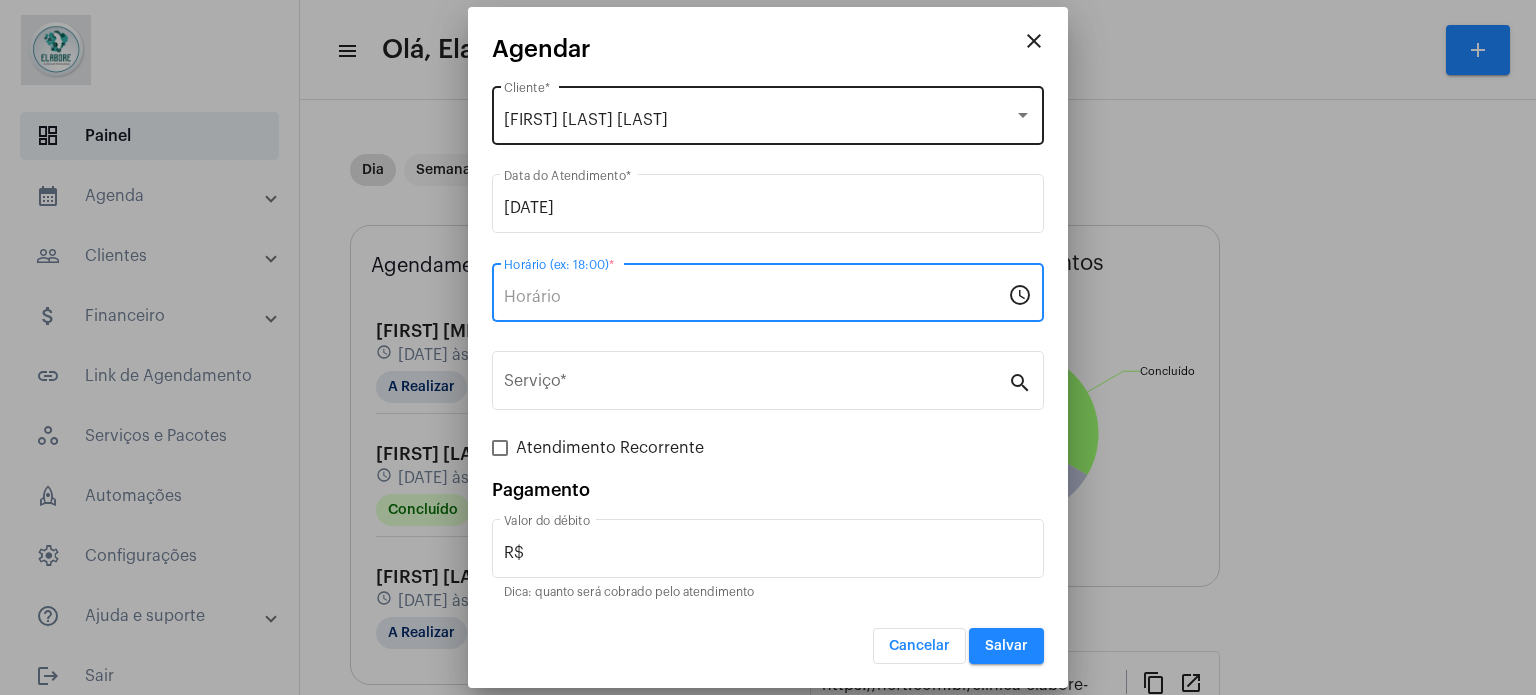 click on "Horário (ex: 18:00)  *" at bounding box center (756, 297) 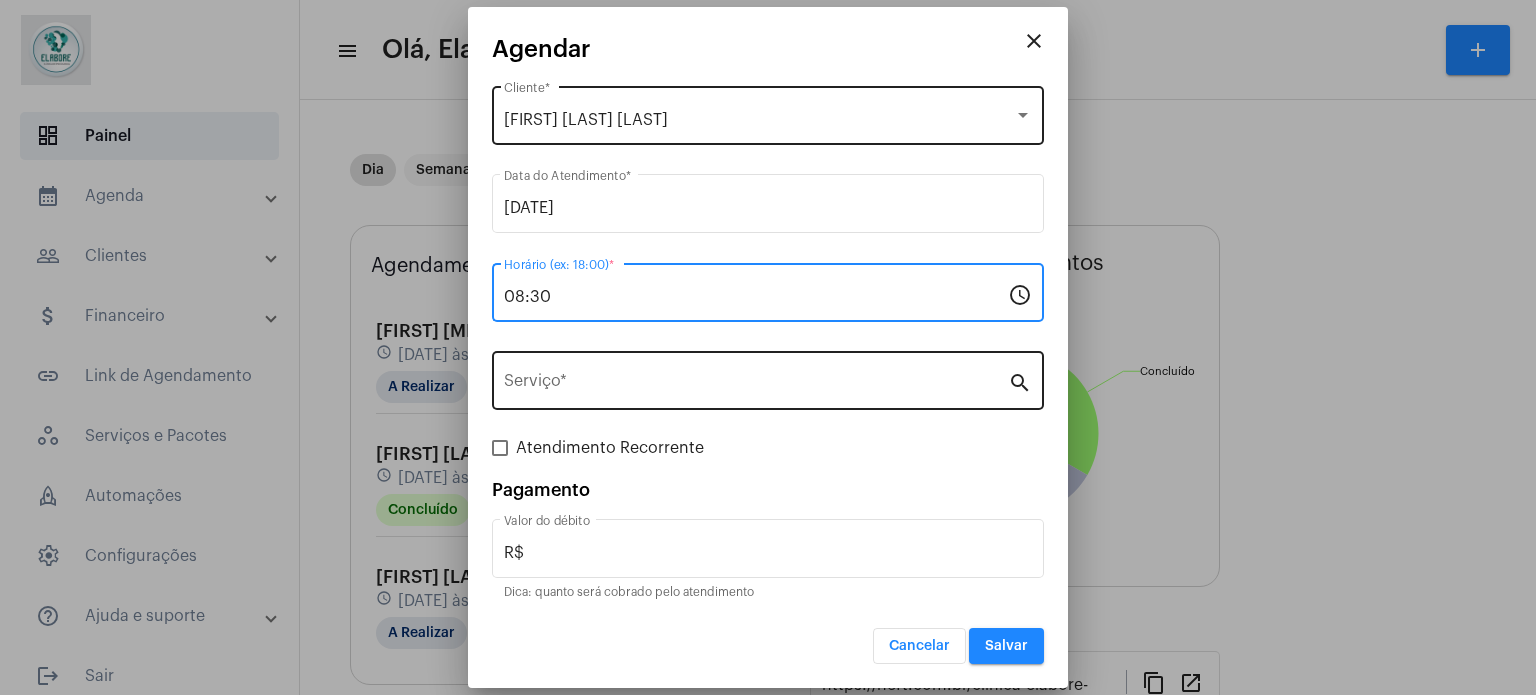 type on "08:30" 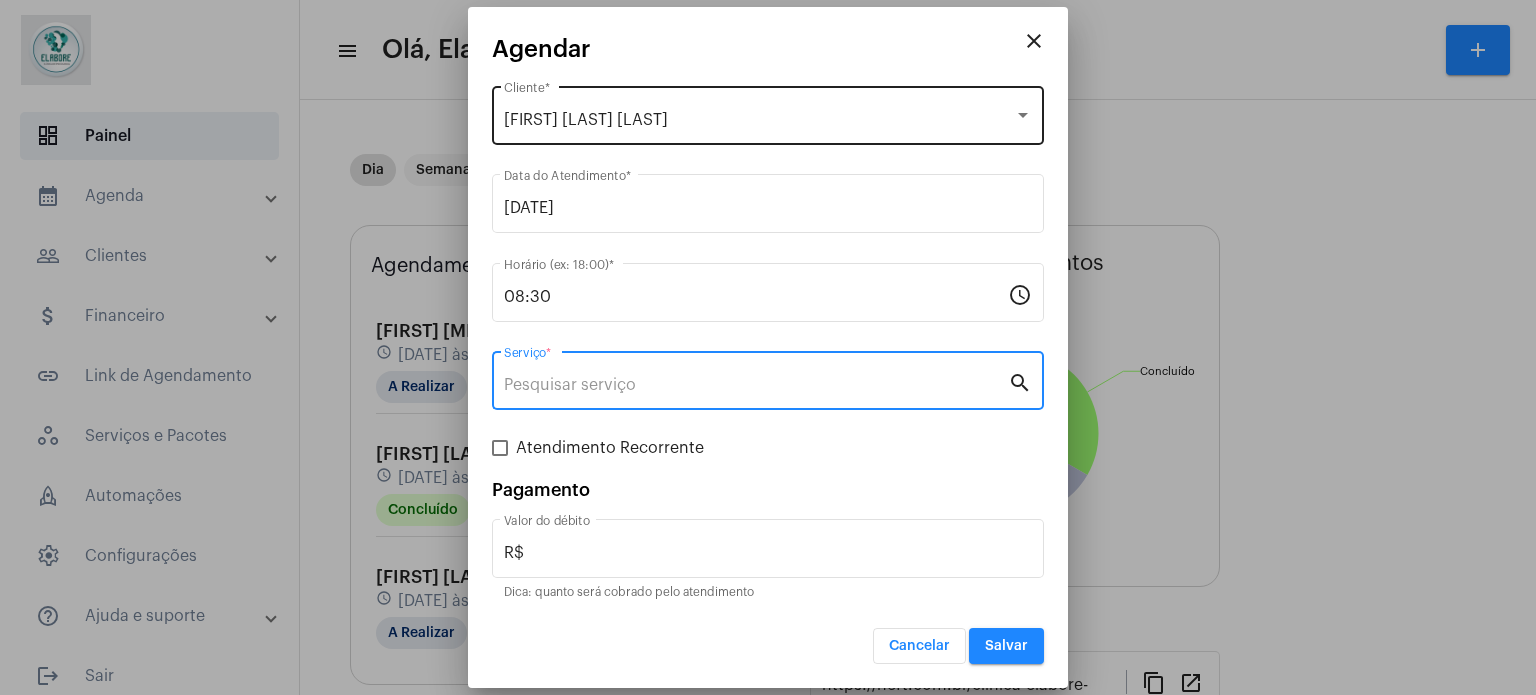 click on "Serviço  *" at bounding box center (756, 385) 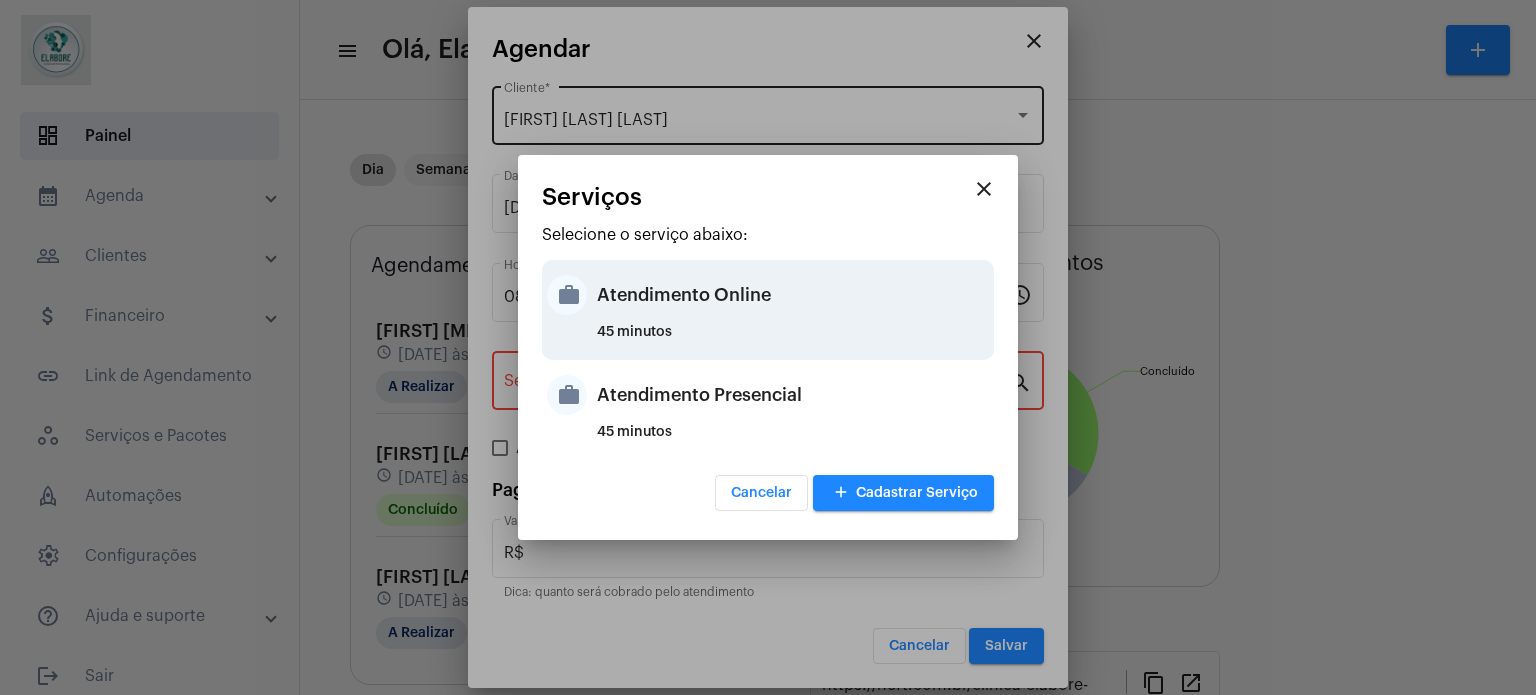 click on "Atendimento Online" at bounding box center [793, 295] 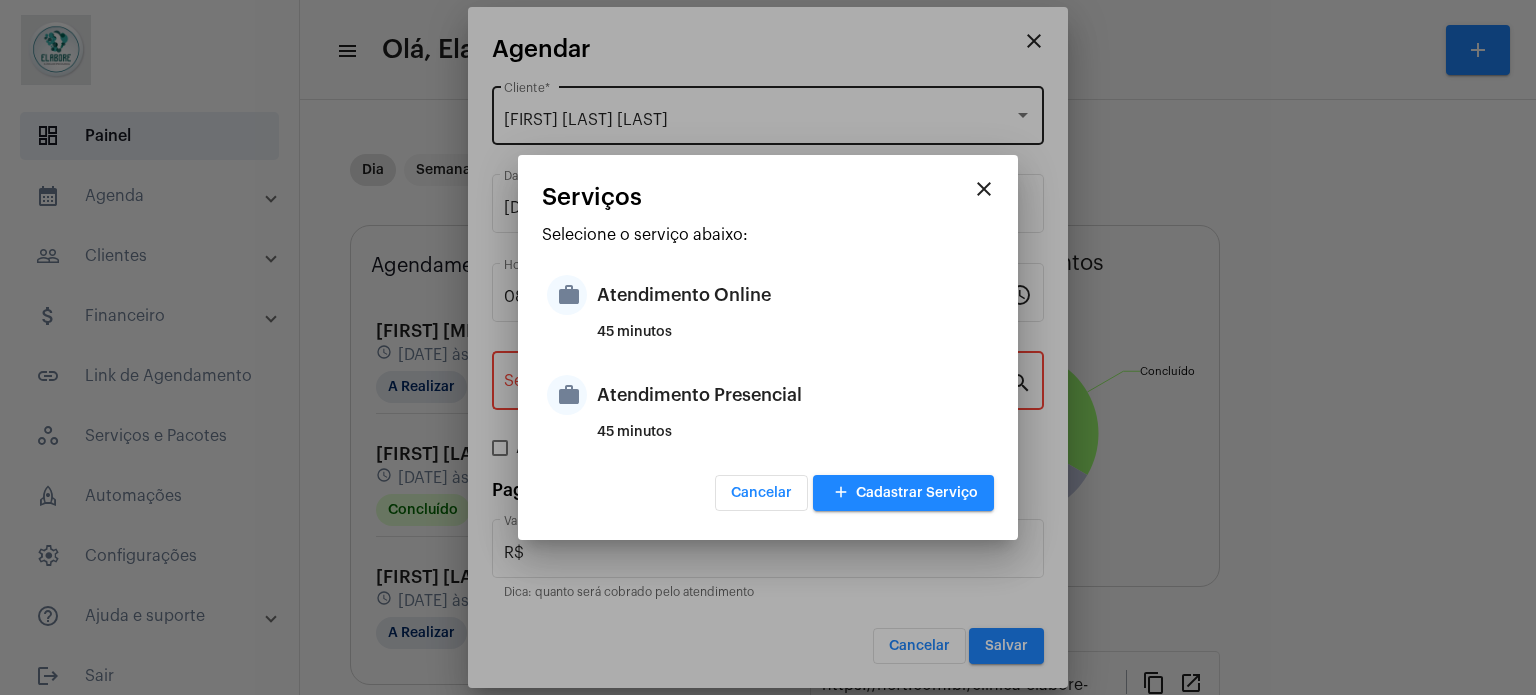 type on "Atendimento Online" 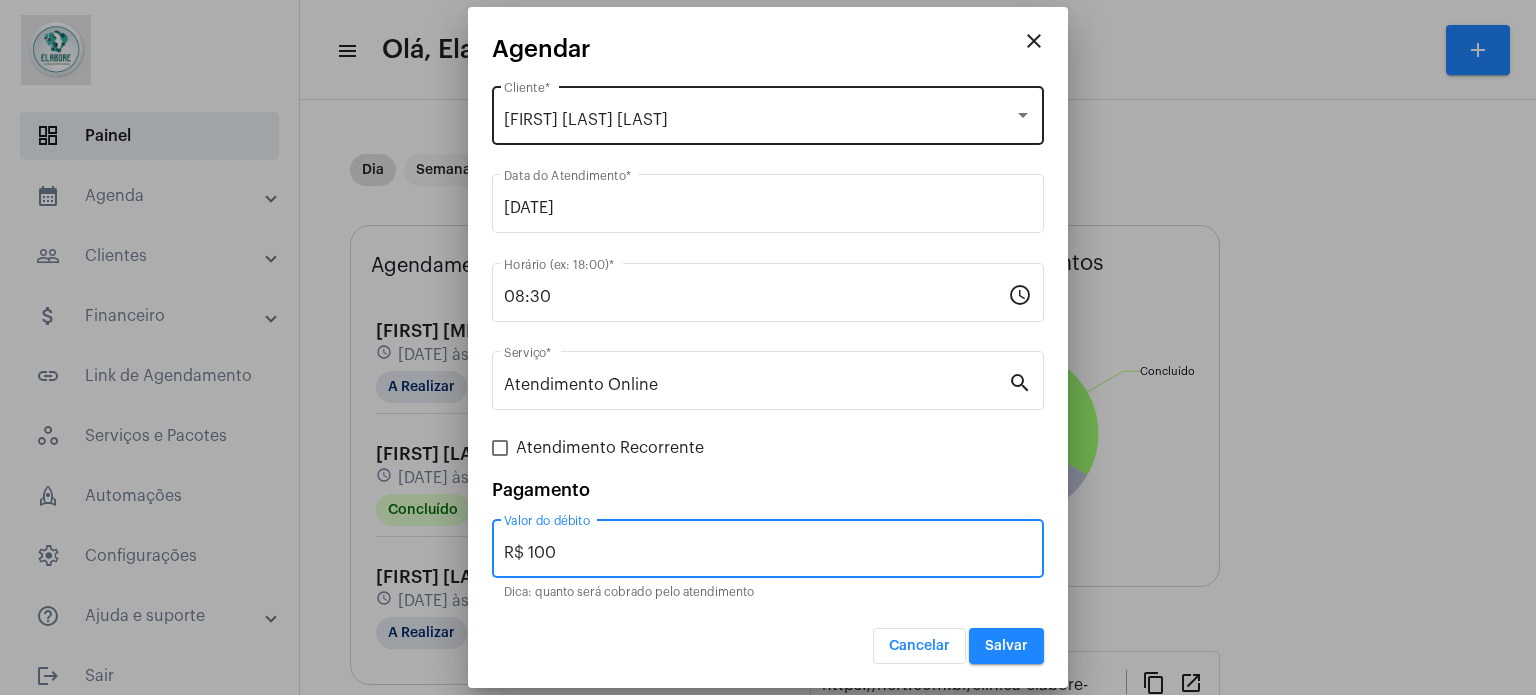 drag, startPoint x: 644, startPoint y: 550, endPoint x: 493, endPoint y: 567, distance: 151.95393 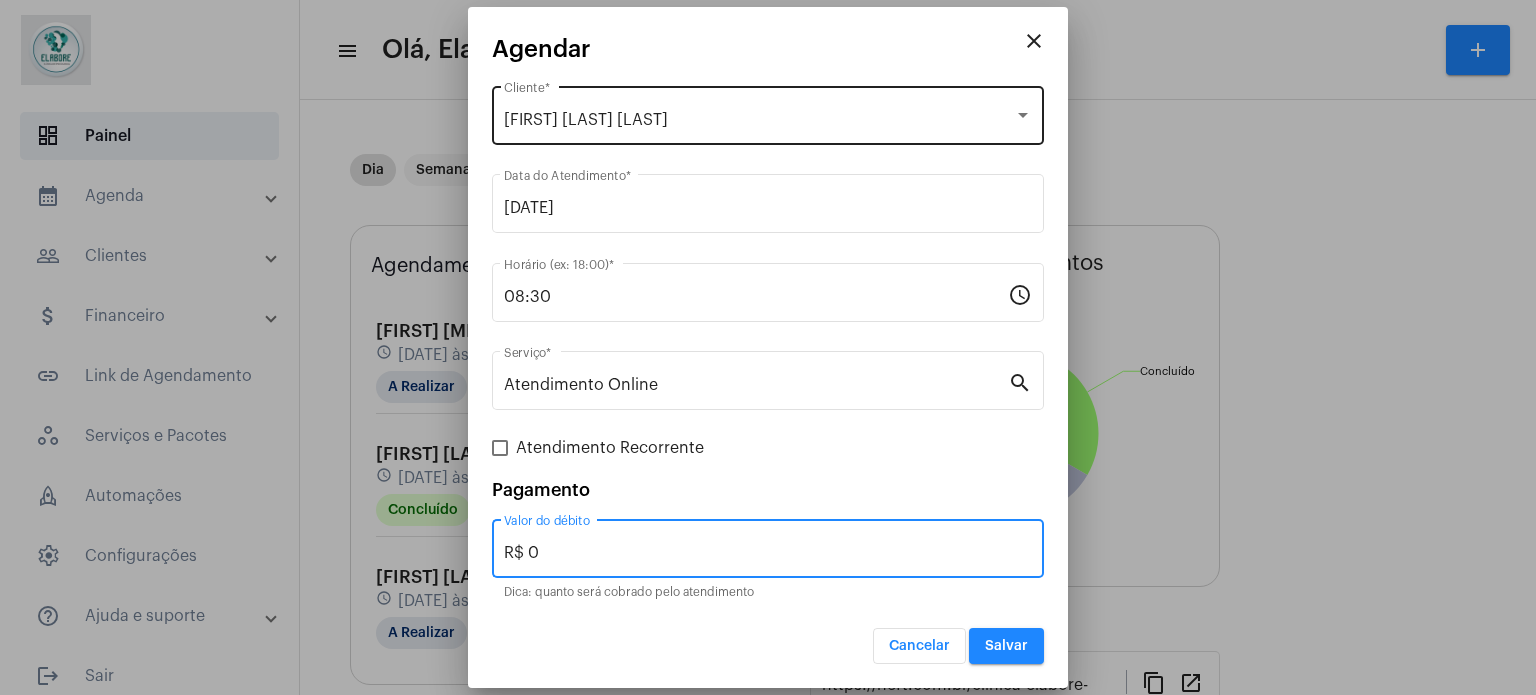 type on "R$ 0" 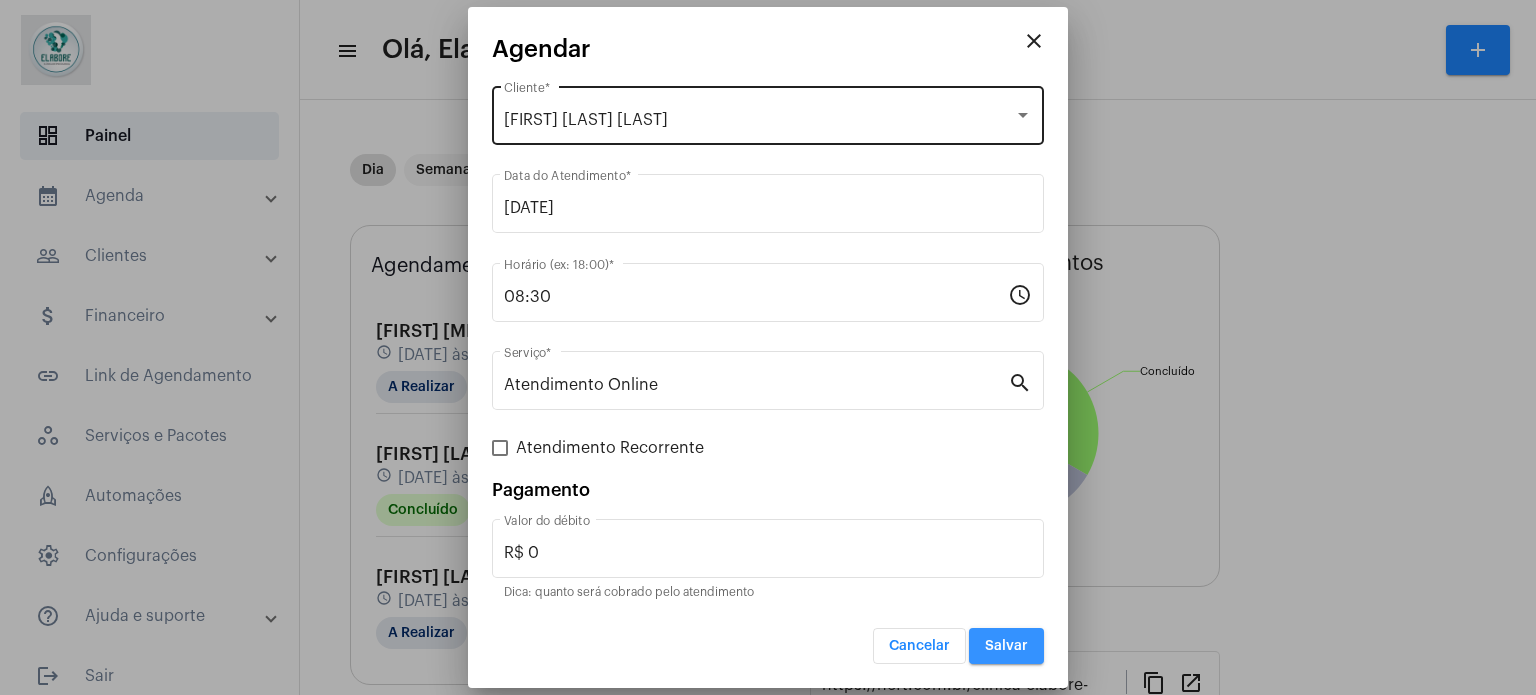 click on "Salvar" at bounding box center [1006, 646] 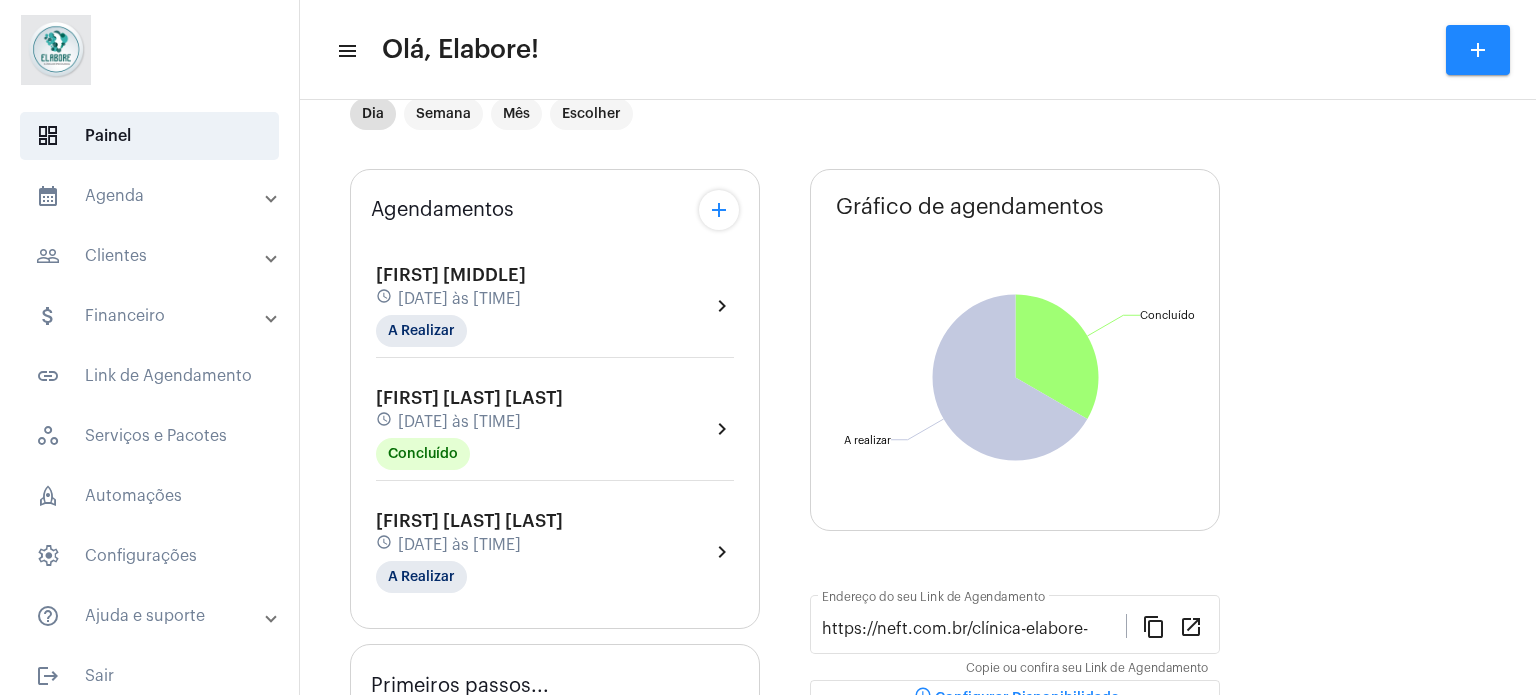 scroll, scrollTop: 0, scrollLeft: 0, axis: both 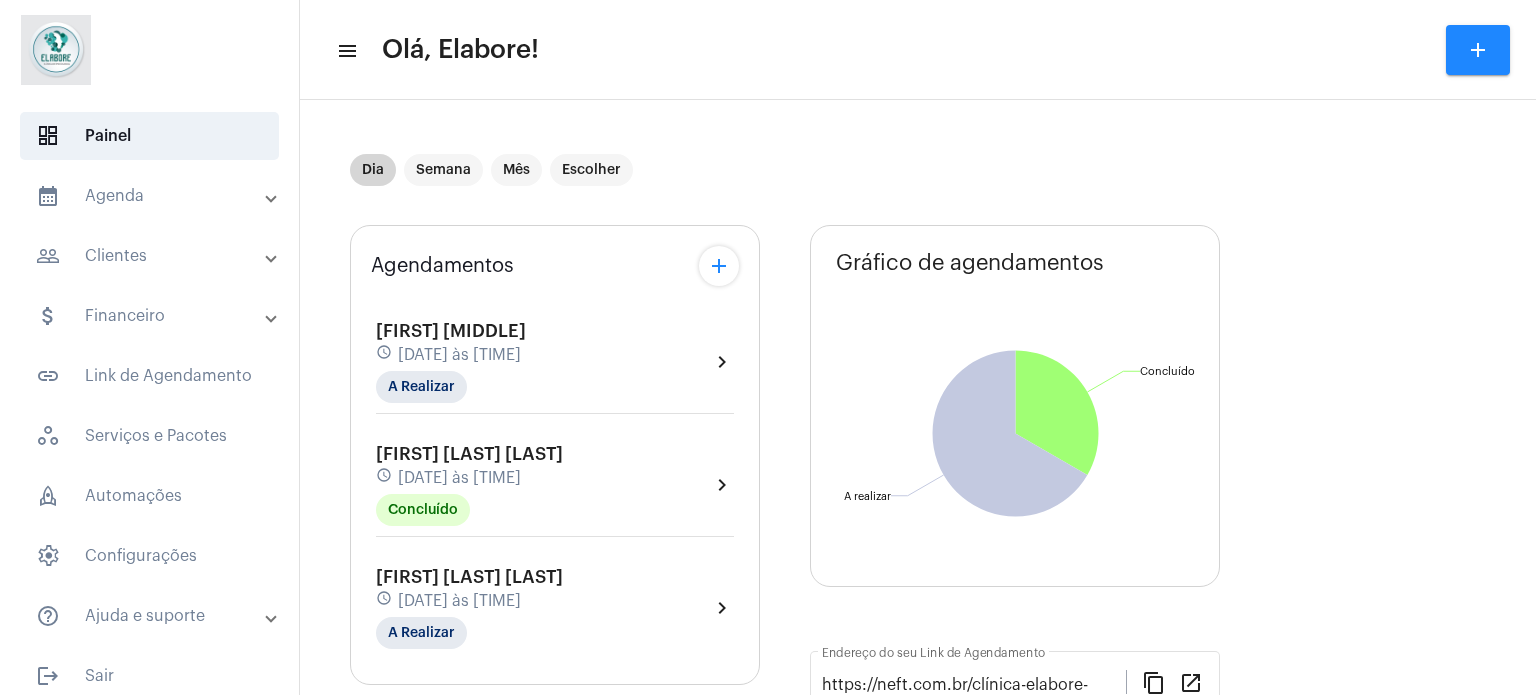 click on "Dia" at bounding box center (373, 170) 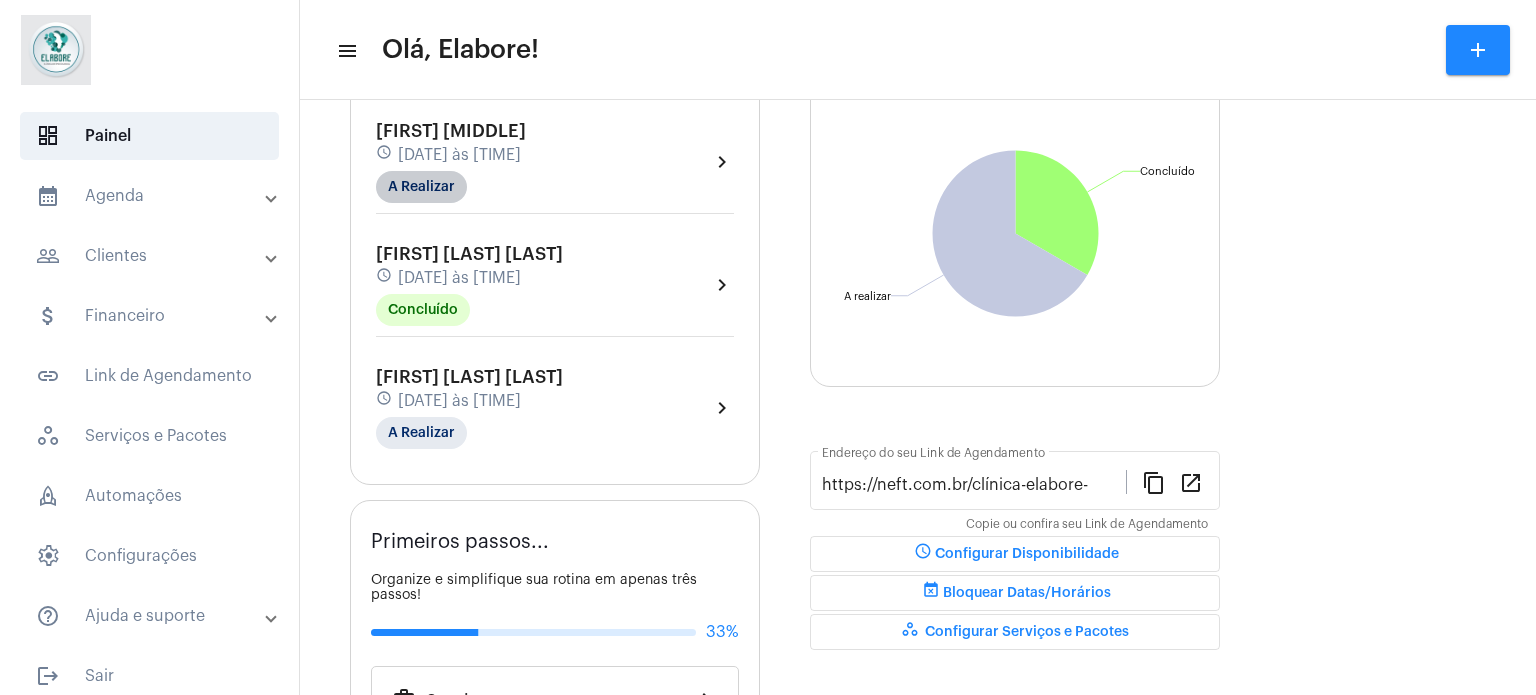scroll, scrollTop: 0, scrollLeft: 0, axis: both 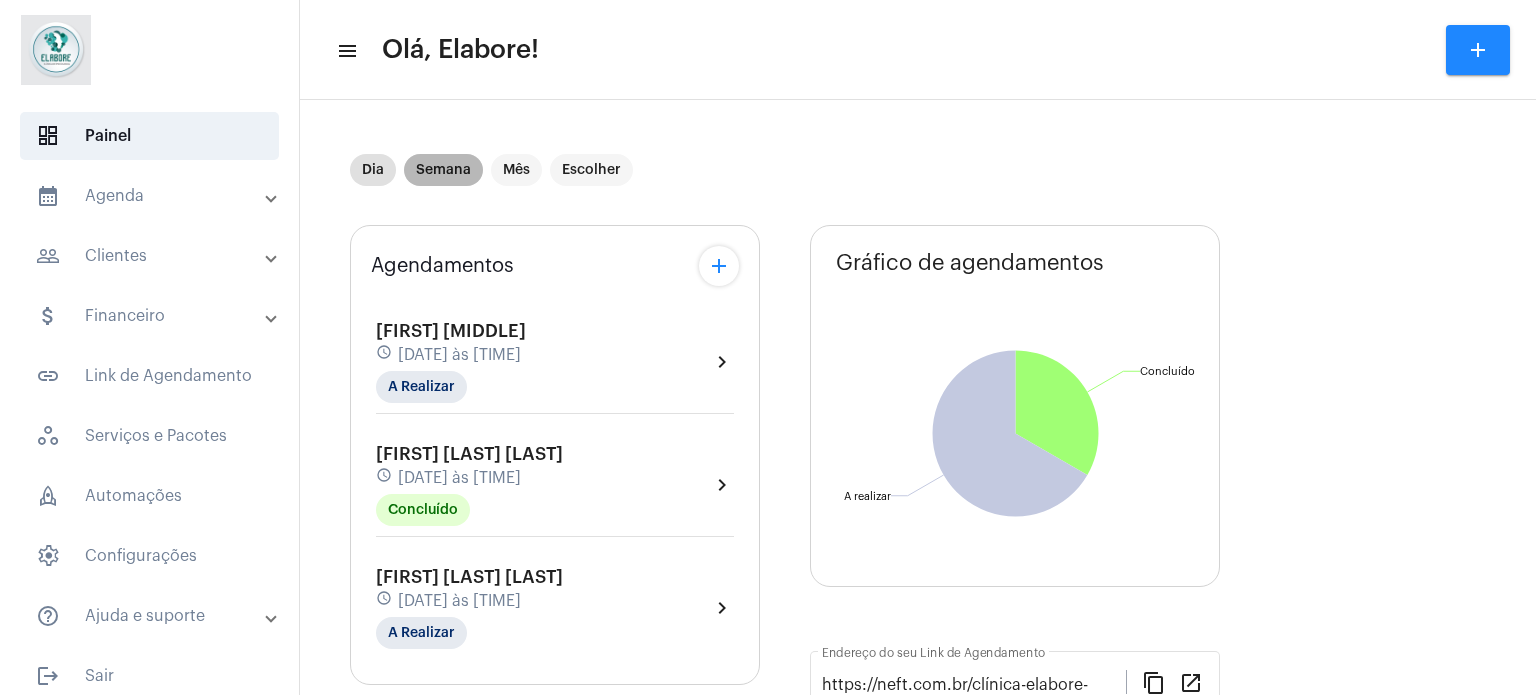 click on "Semana" at bounding box center (443, 170) 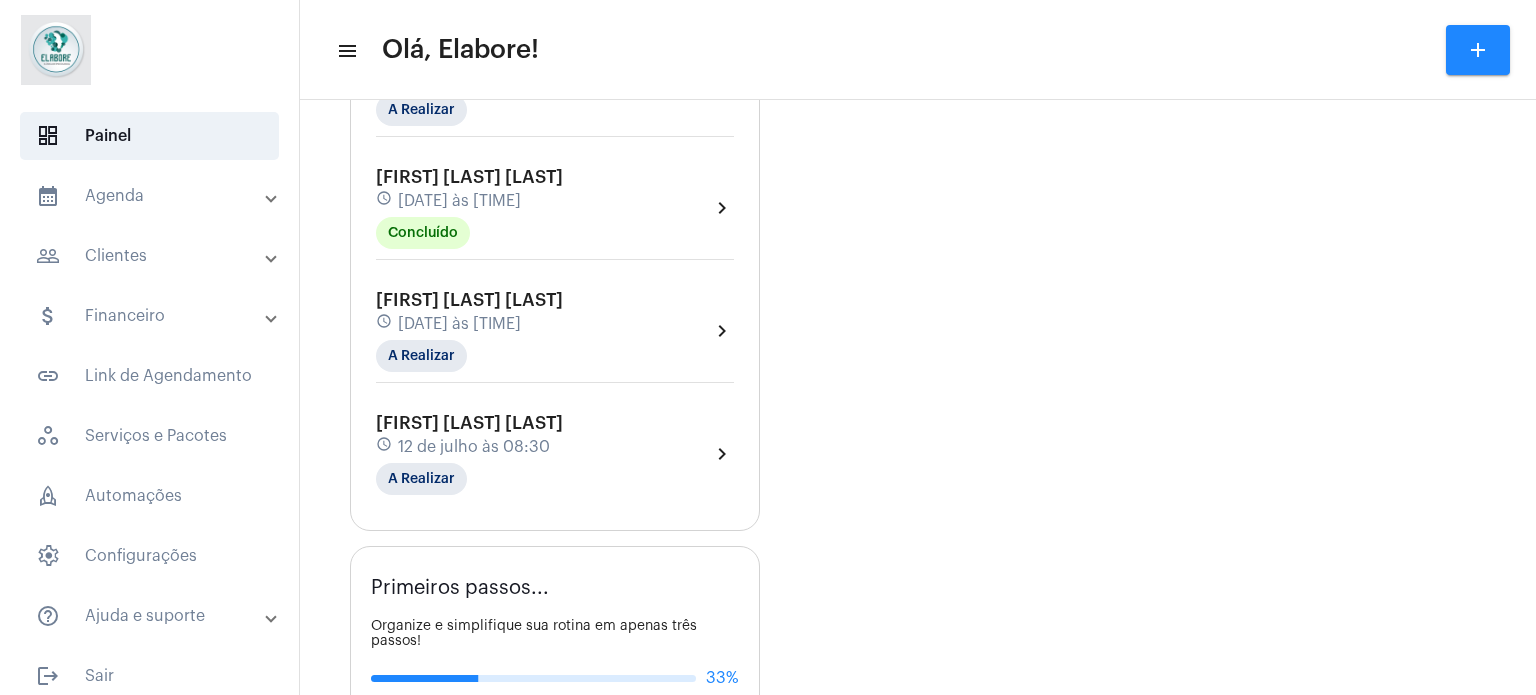 scroll, scrollTop: 2200, scrollLeft: 0, axis: vertical 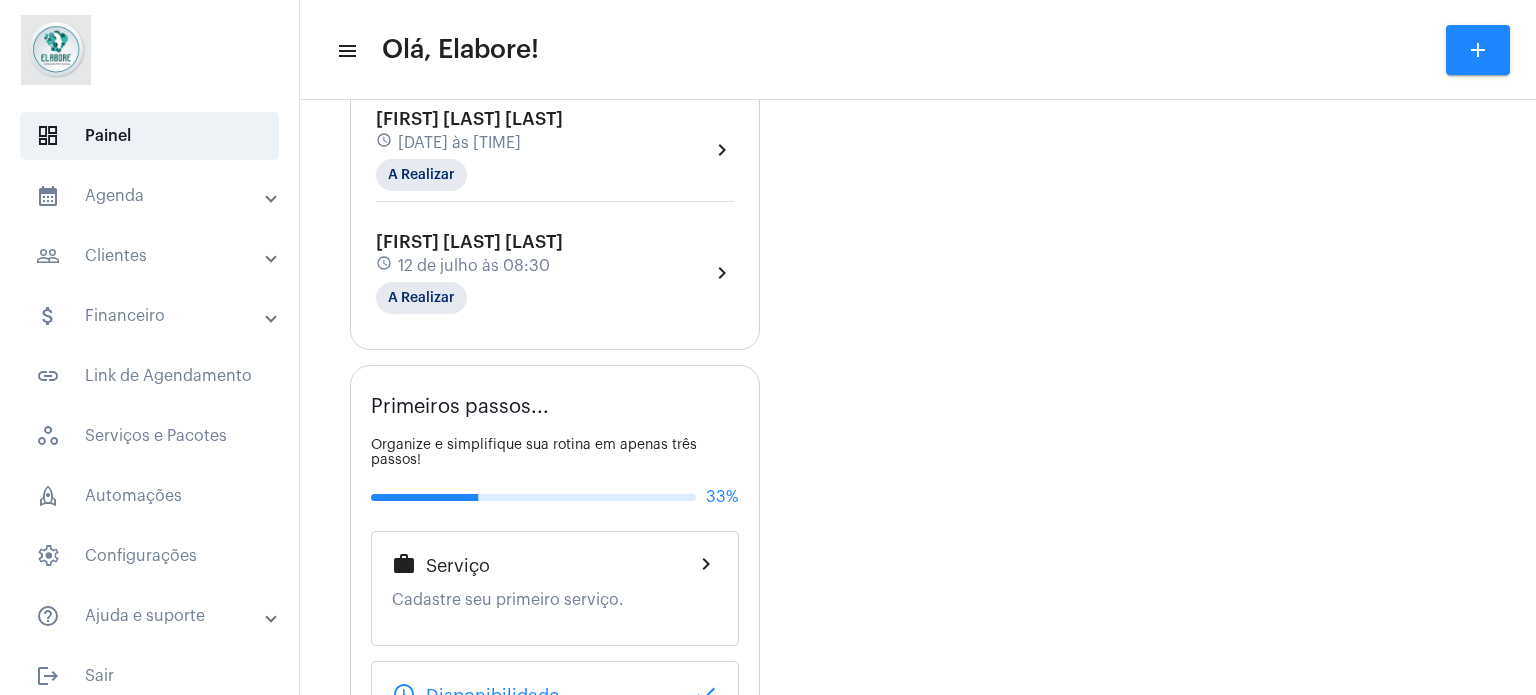 click on "[FIRST] [LAST] schedule [DATE] às [TIME] A Realizar chevron_right" 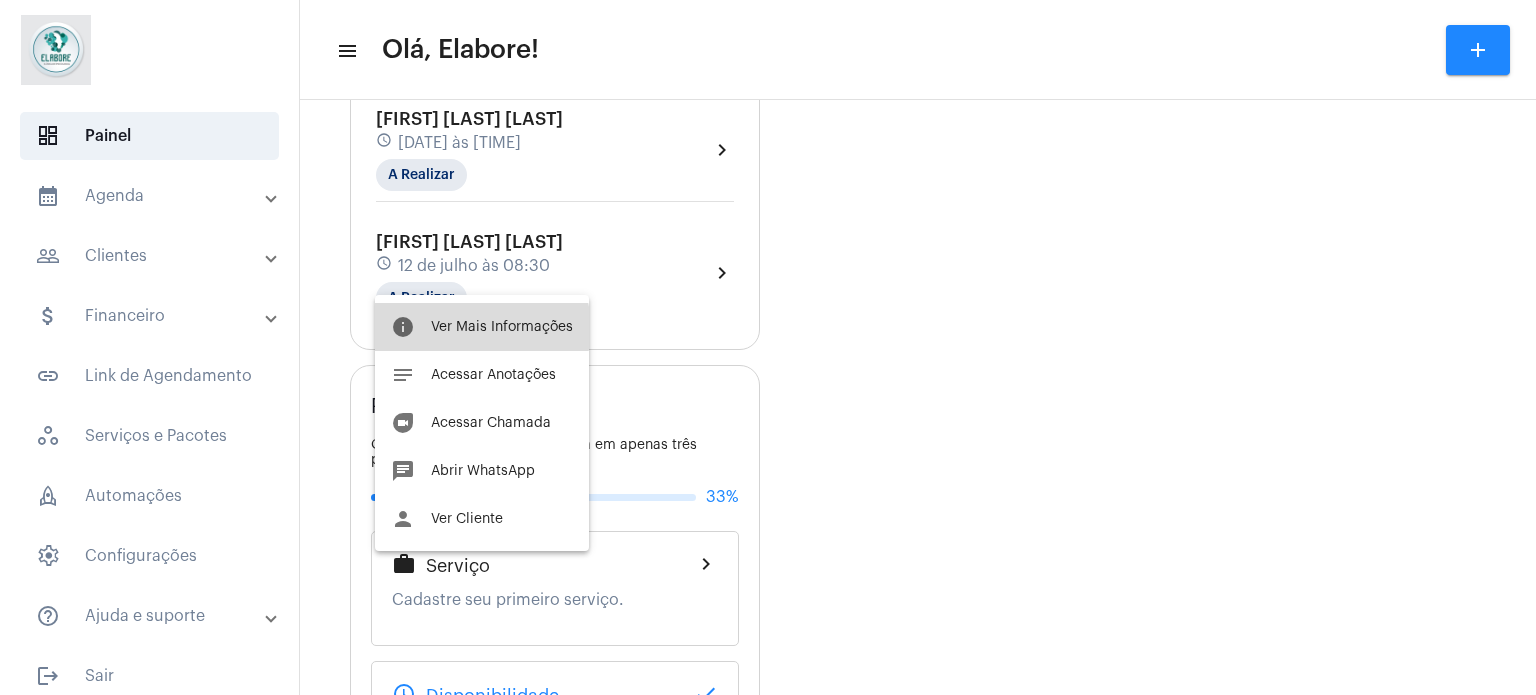 click on "Ver Mais Informações" at bounding box center [502, 327] 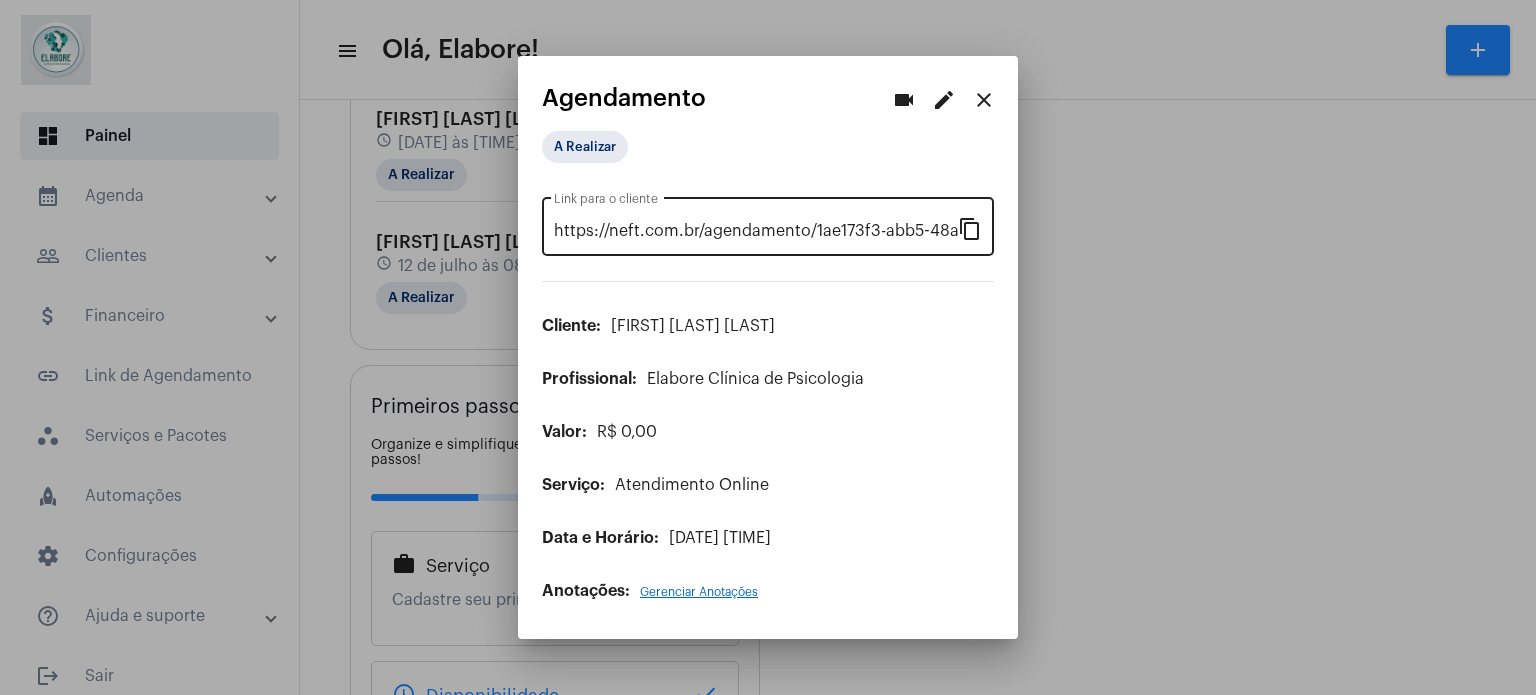 click on "content_copy" at bounding box center [970, 228] 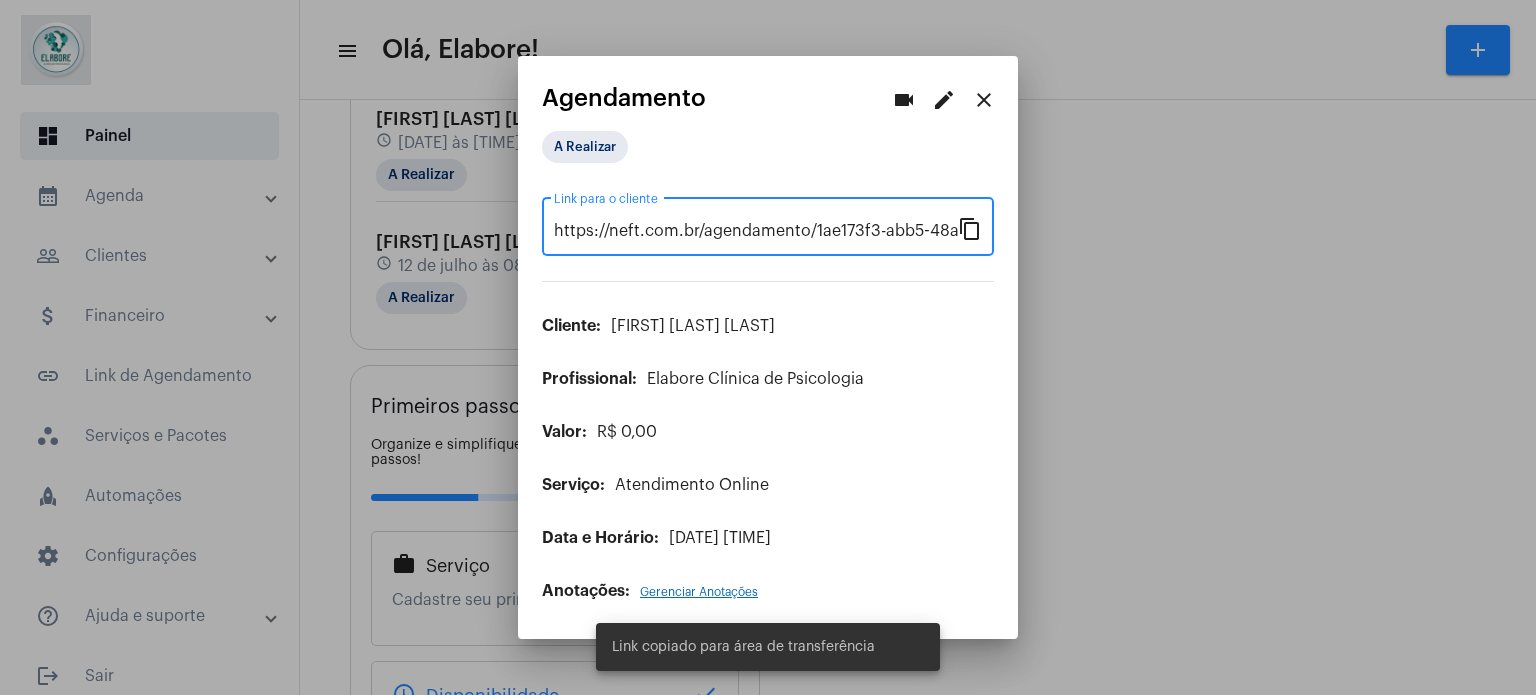 scroll, scrollTop: 0, scrollLeft: 163, axis: horizontal 